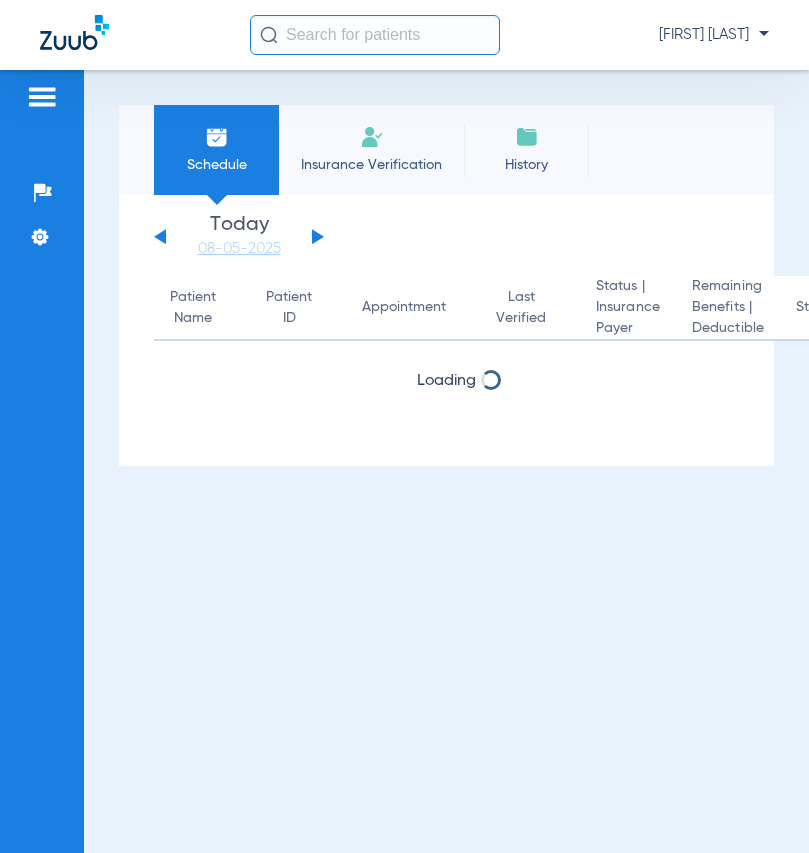 scroll, scrollTop: 0, scrollLeft: 0, axis: both 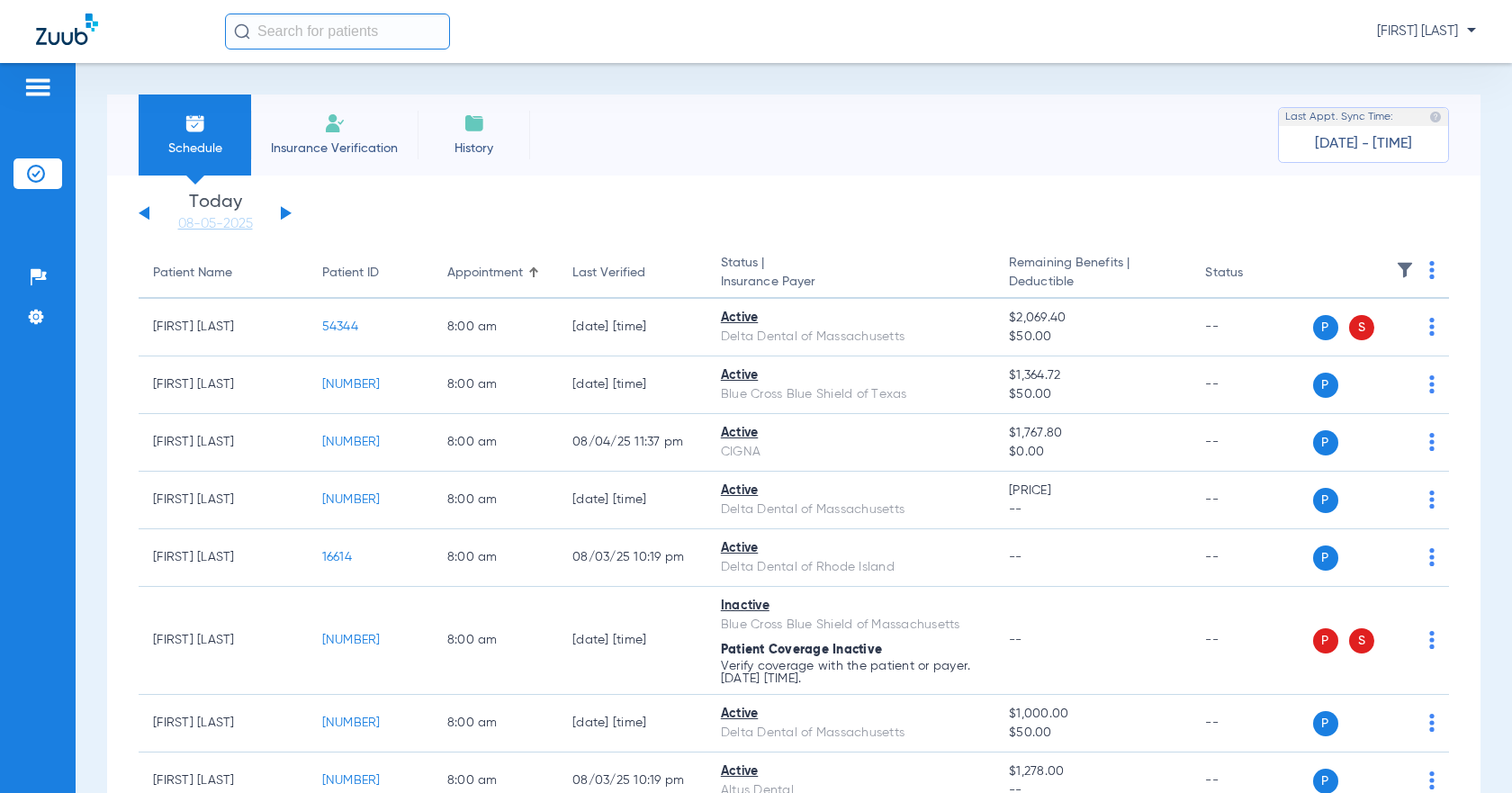 click 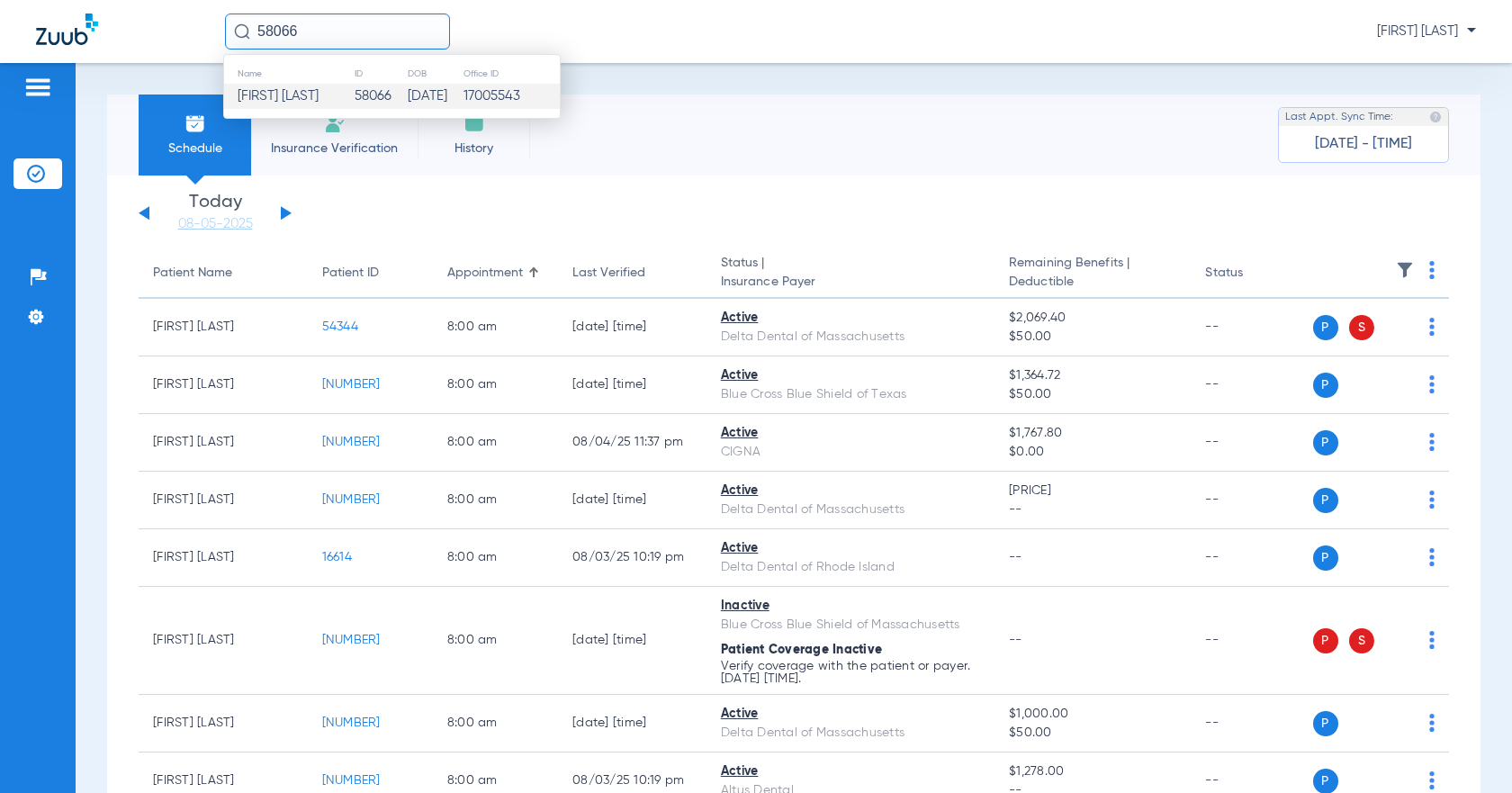 click on "[FIRST] [LAST]" 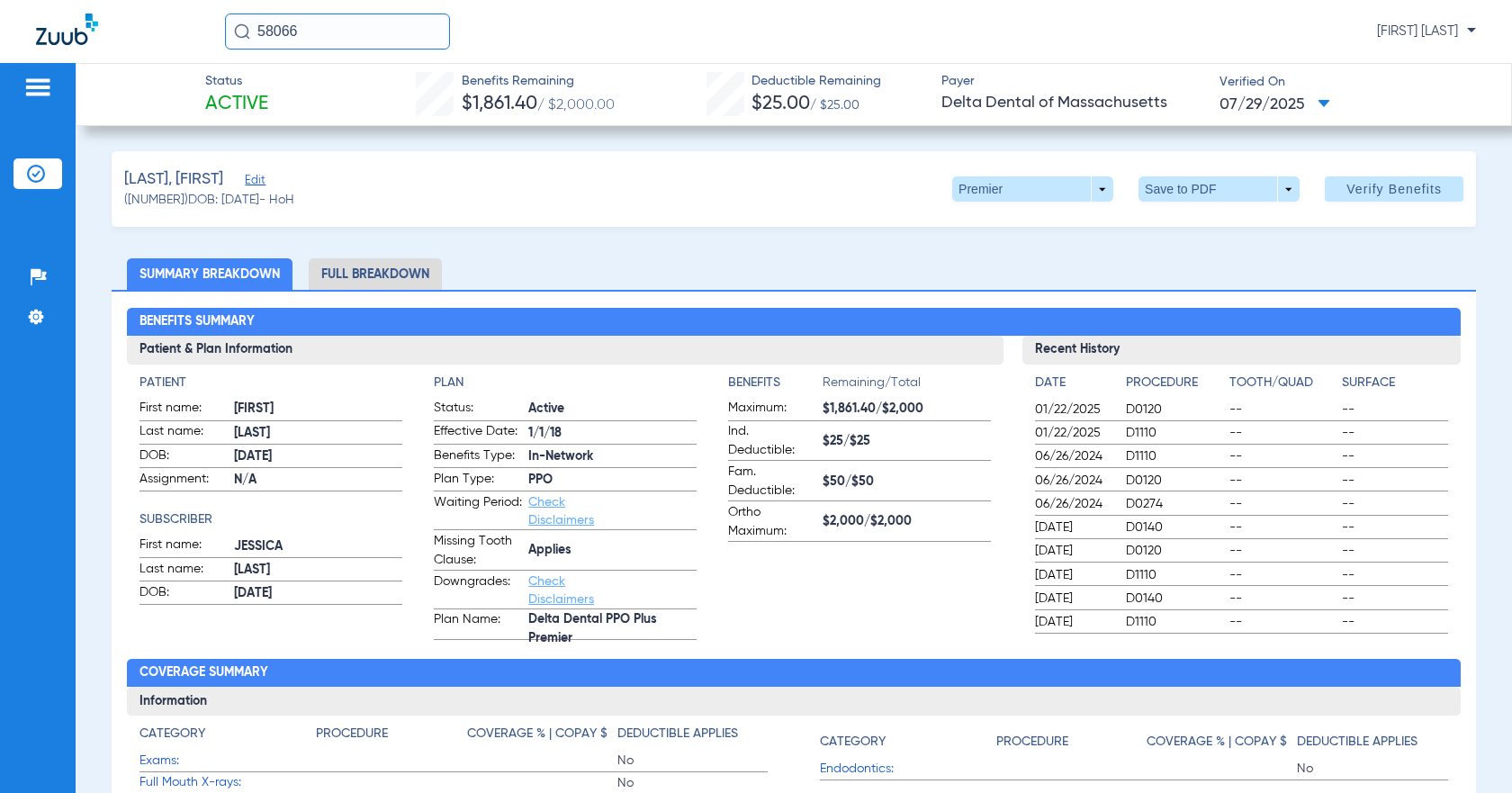 click on "Full Breakdown" 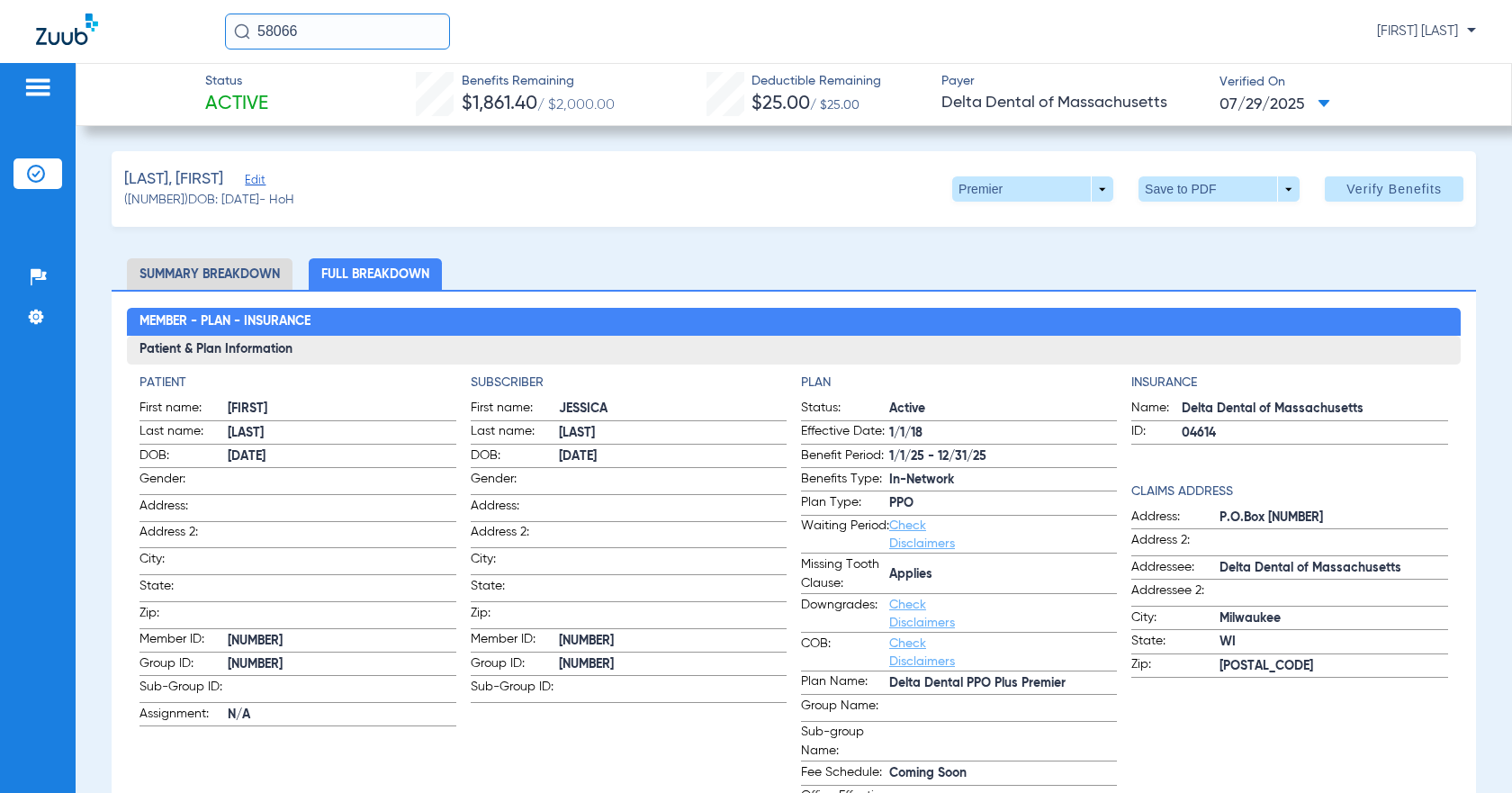 click on "Full Breakdown" 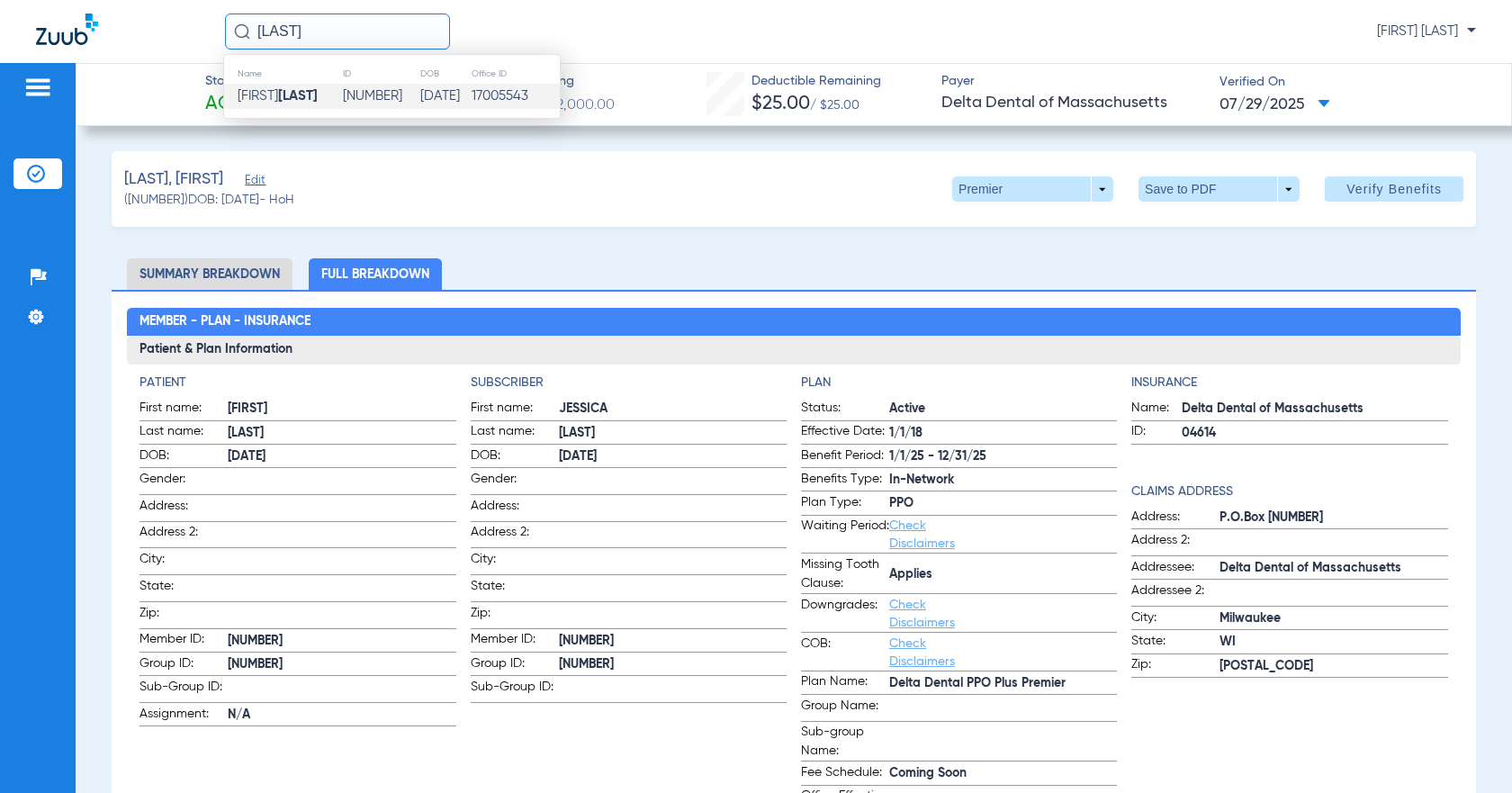 click on "[LAST]" 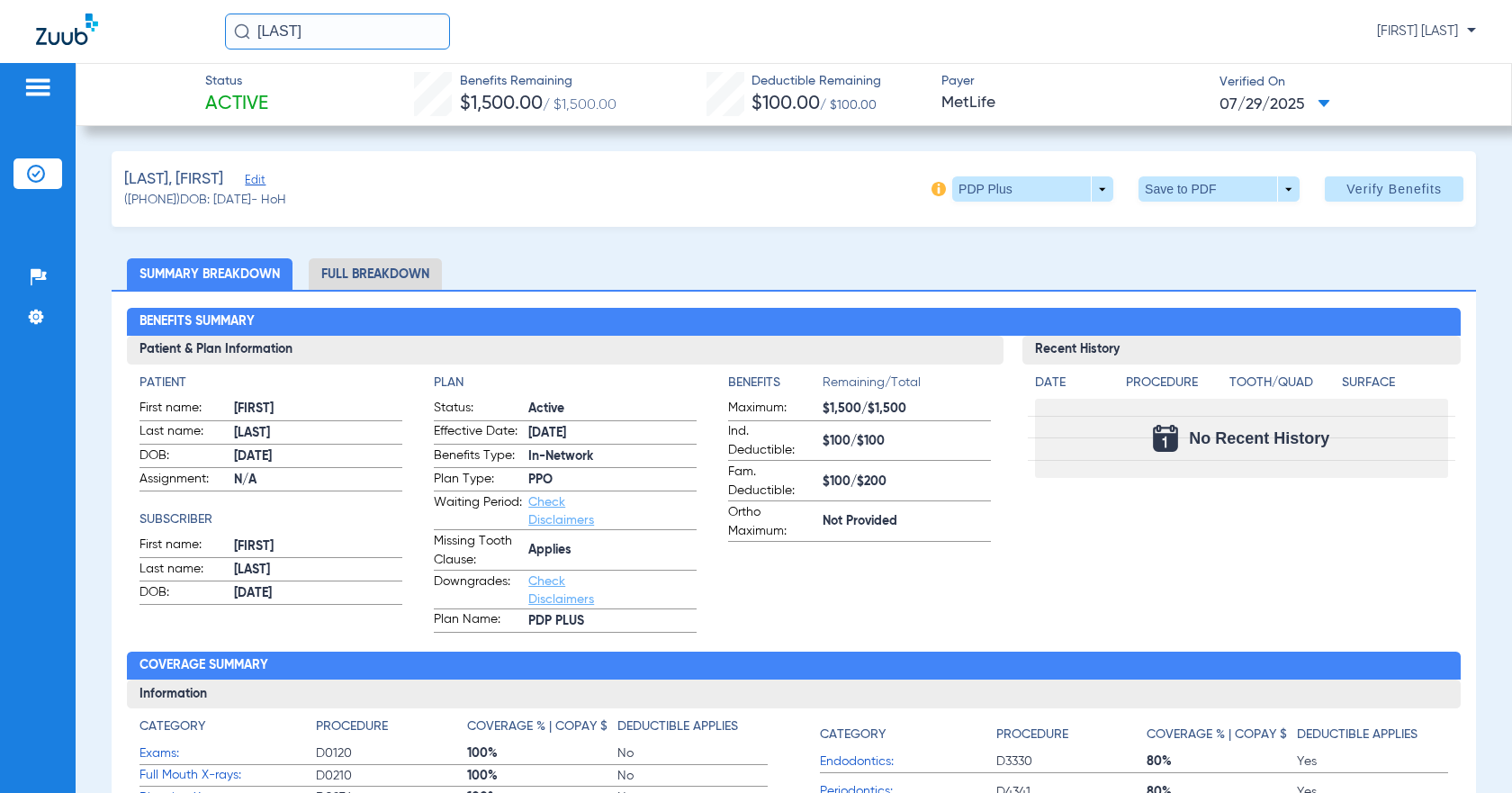 click on "Full Breakdown" 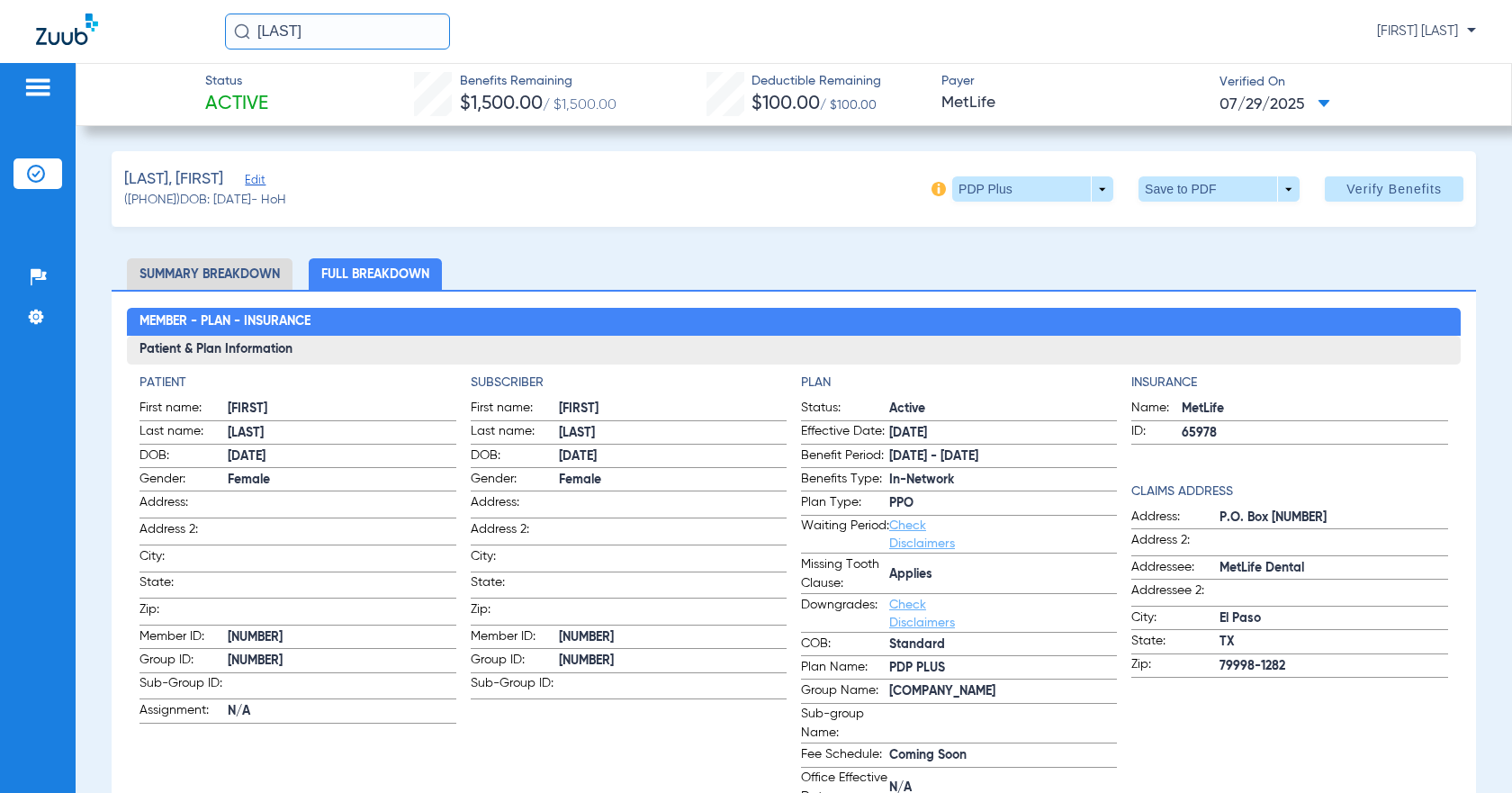 drag, startPoint x: 329, startPoint y: 29, endPoint x: 361, endPoint y: 22, distance: 32.756679 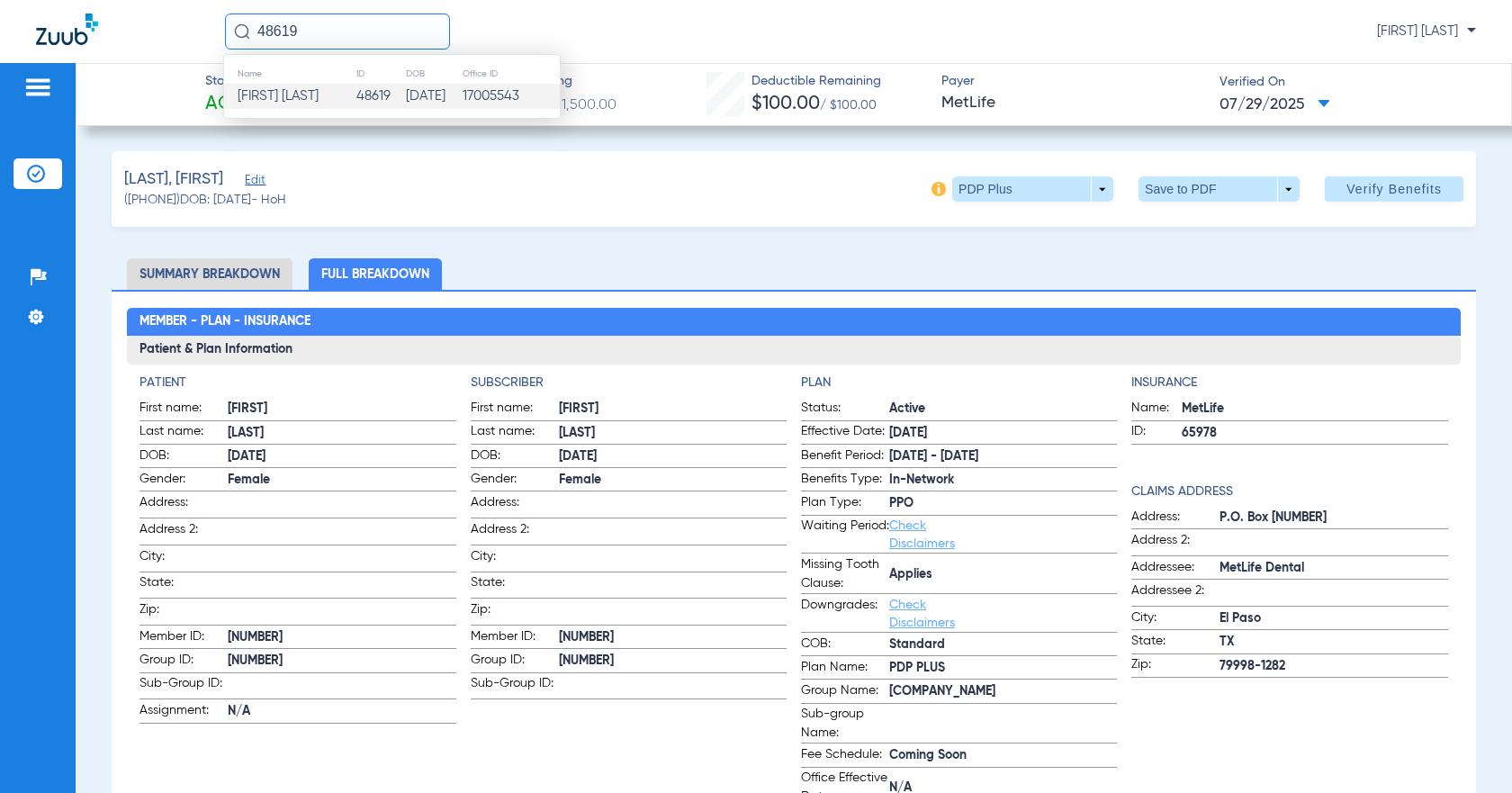 click on "[FIRST] [LAST]" 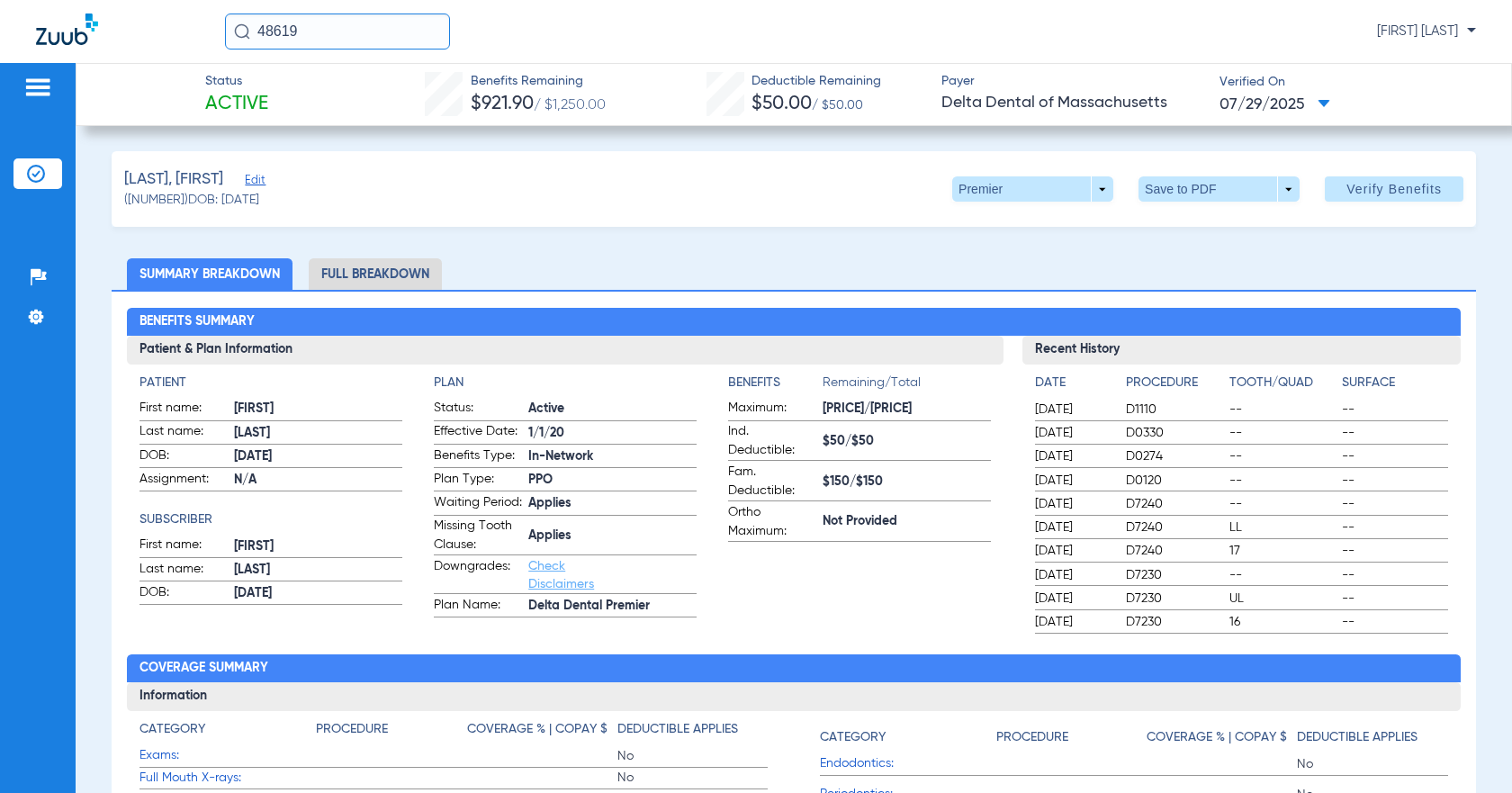 click on "Full Breakdown" 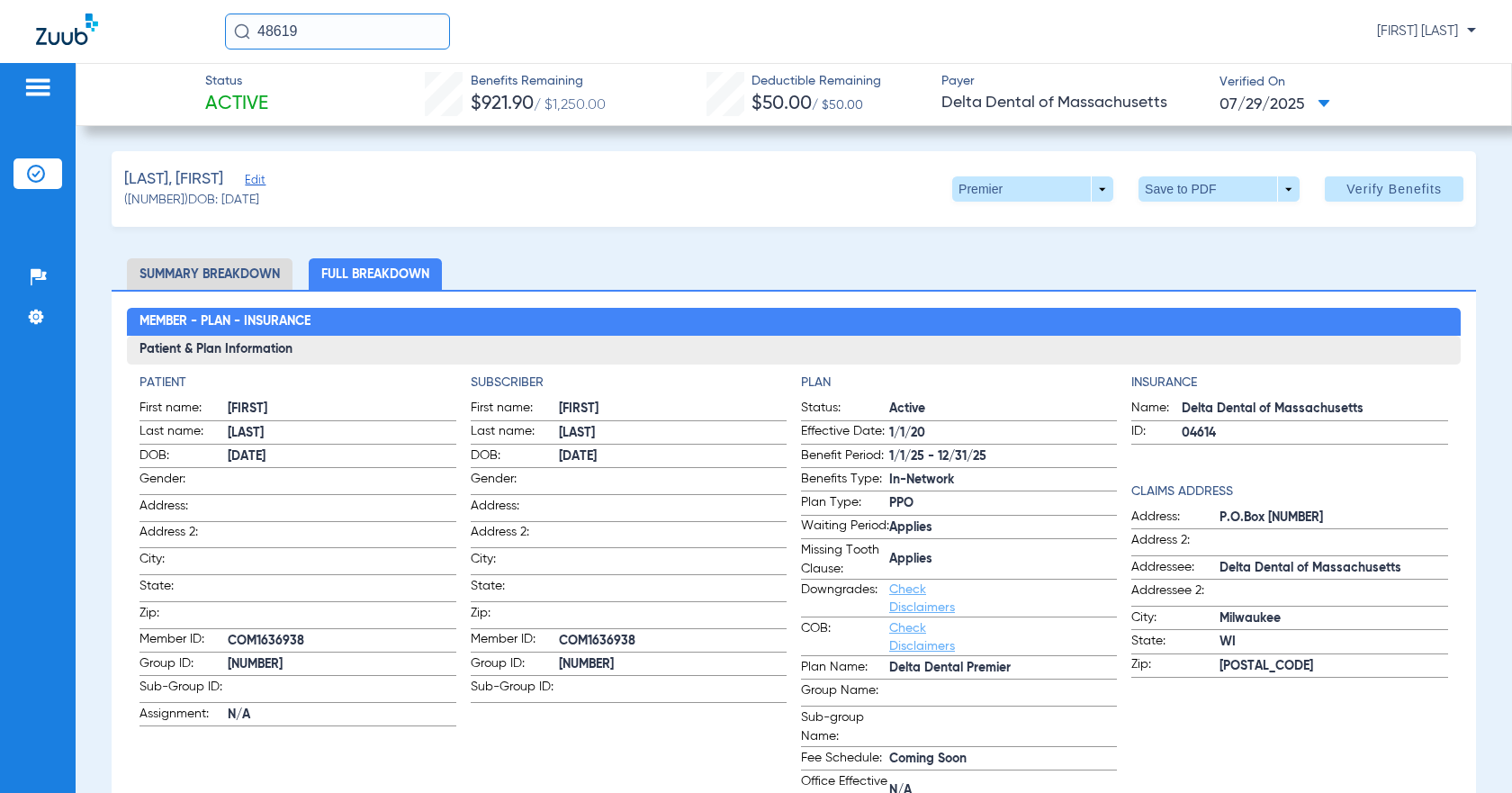 drag, startPoint x: 254, startPoint y: 35, endPoint x: 387, endPoint y: 53, distance: 134.21252 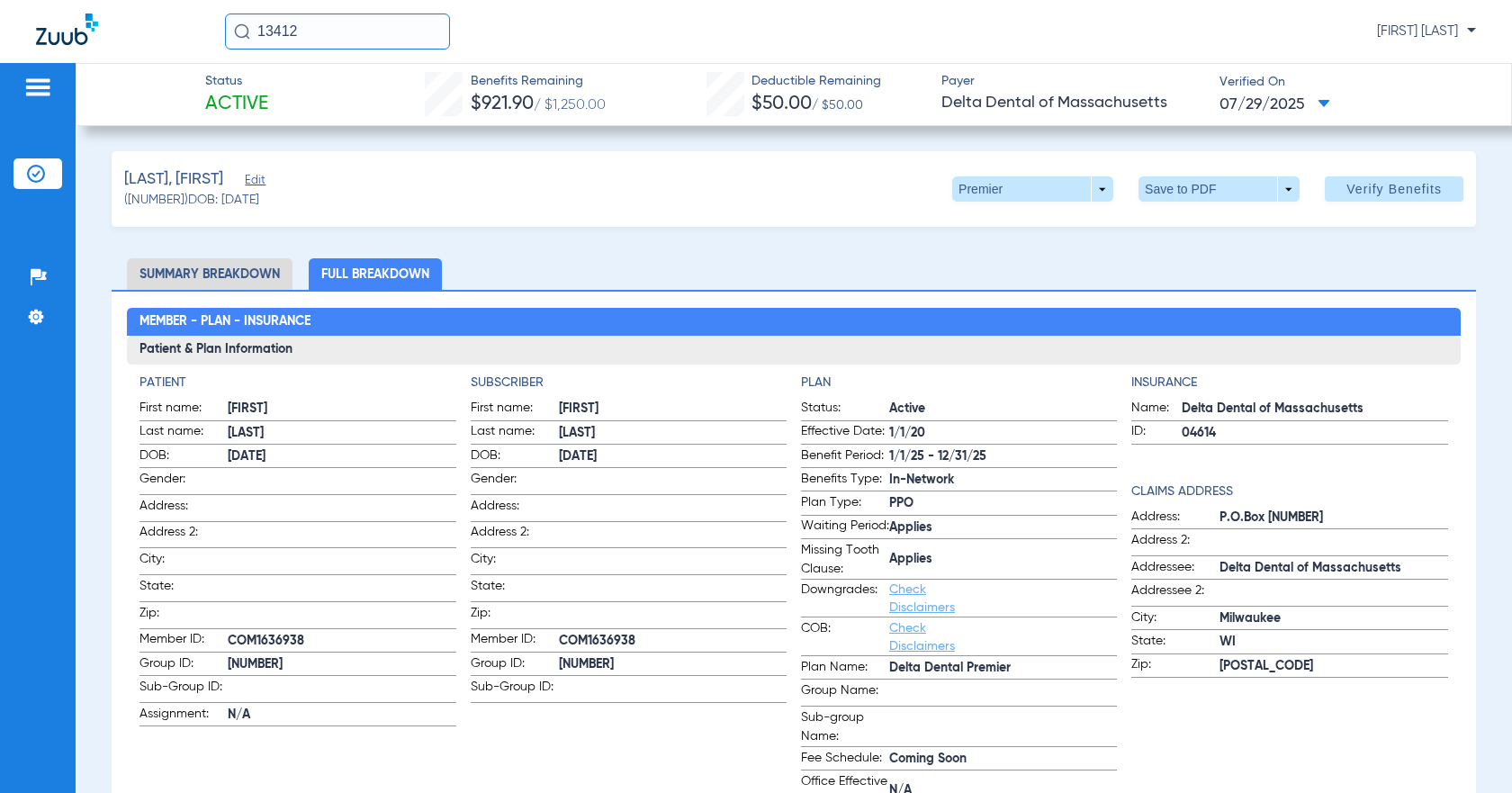 click on "13412" 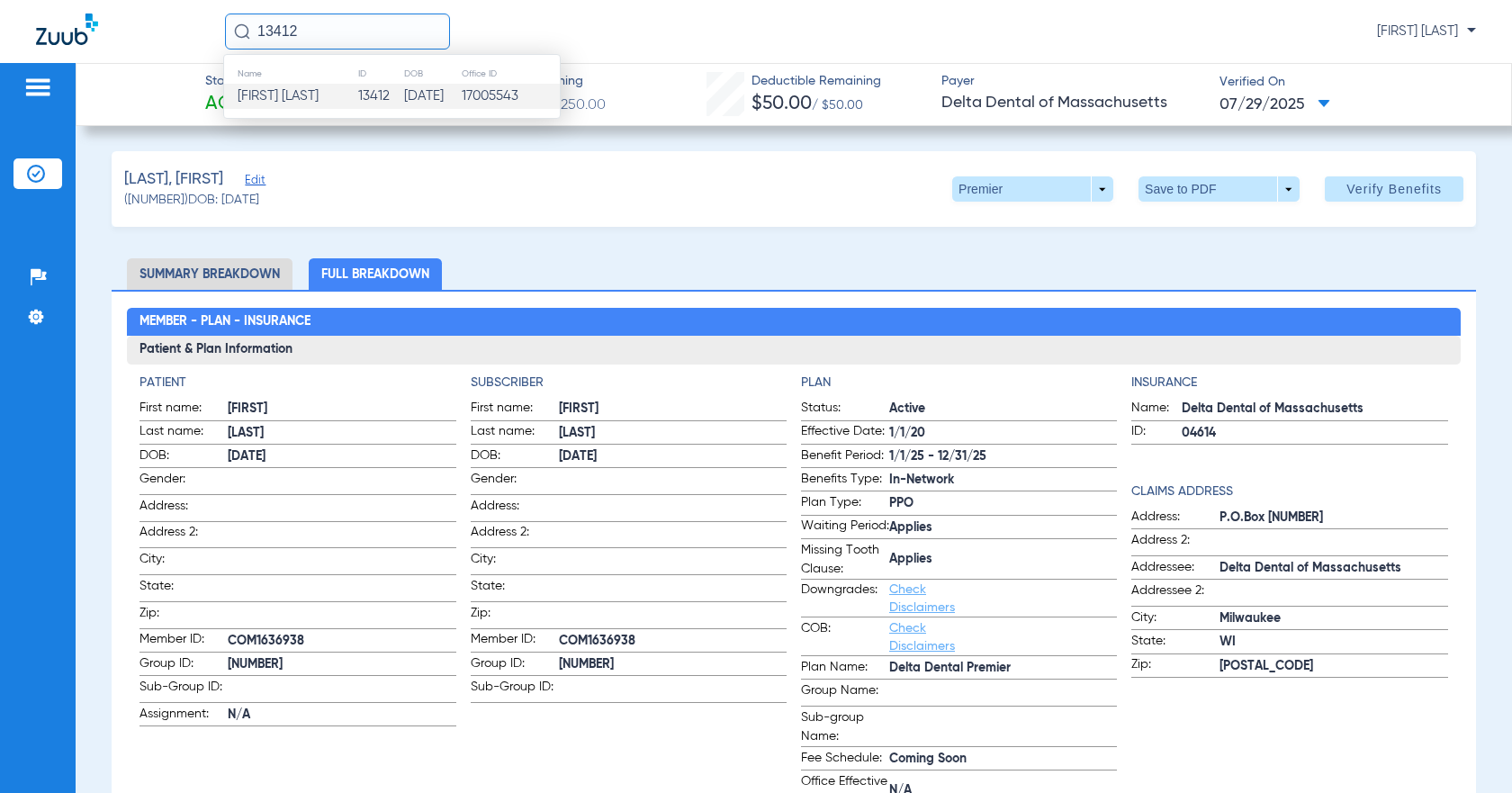 click on "[FIRST] [LAST]" 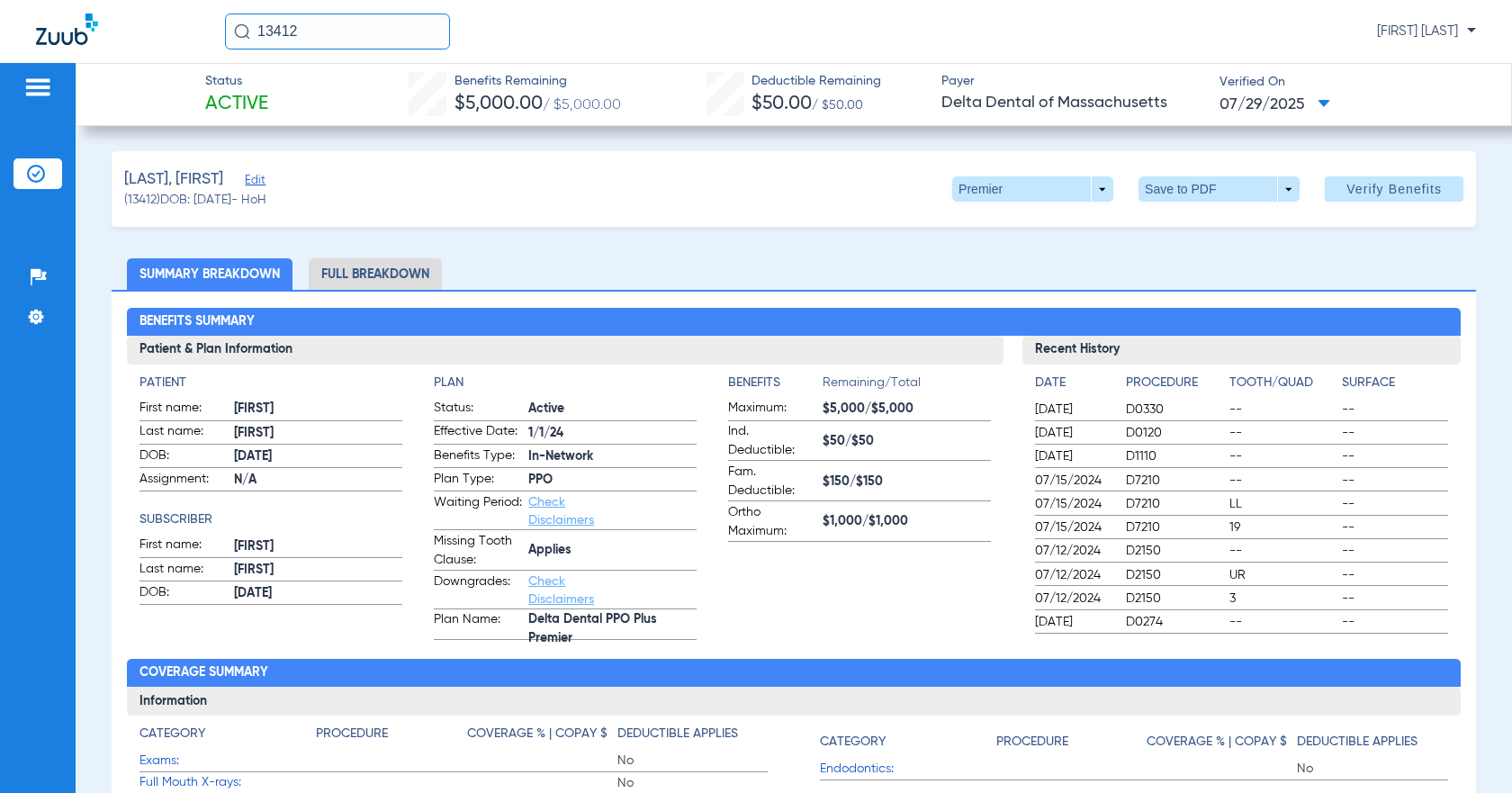 click on "Full Breakdown" 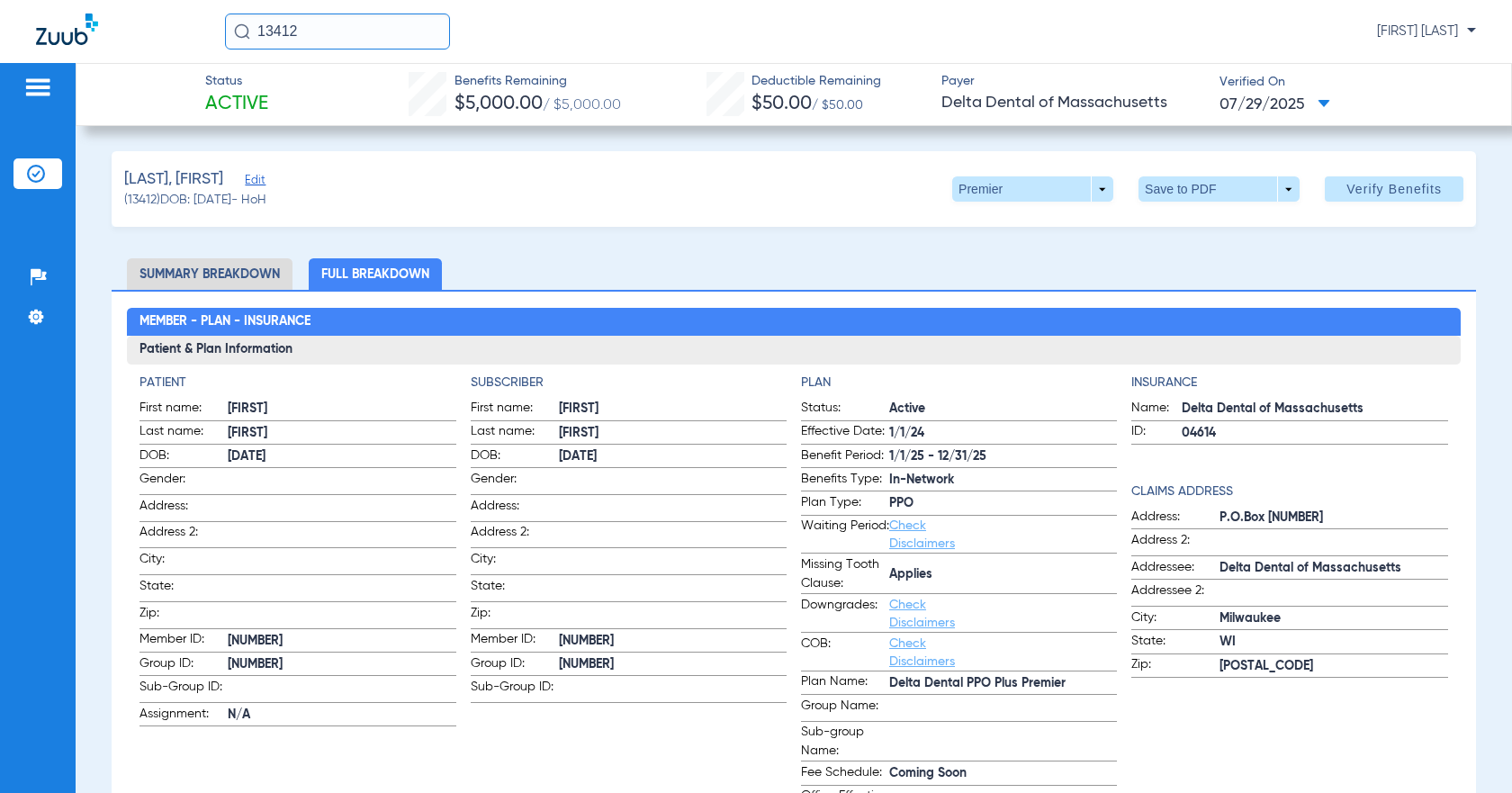 drag, startPoint x: 257, startPoint y: 27, endPoint x: 551, endPoint y: 15, distance: 294.2448 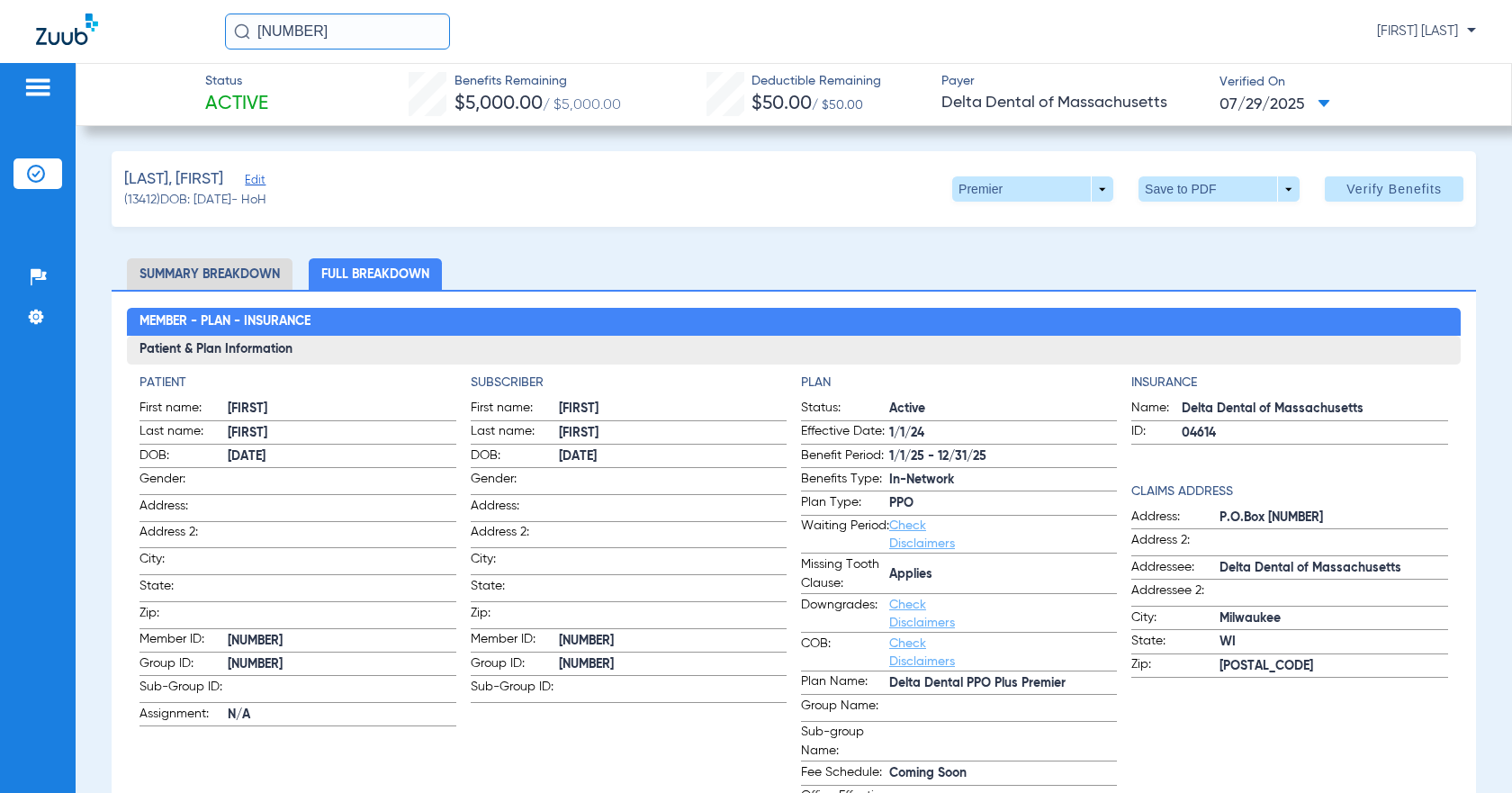 click on "[NUMBER]" 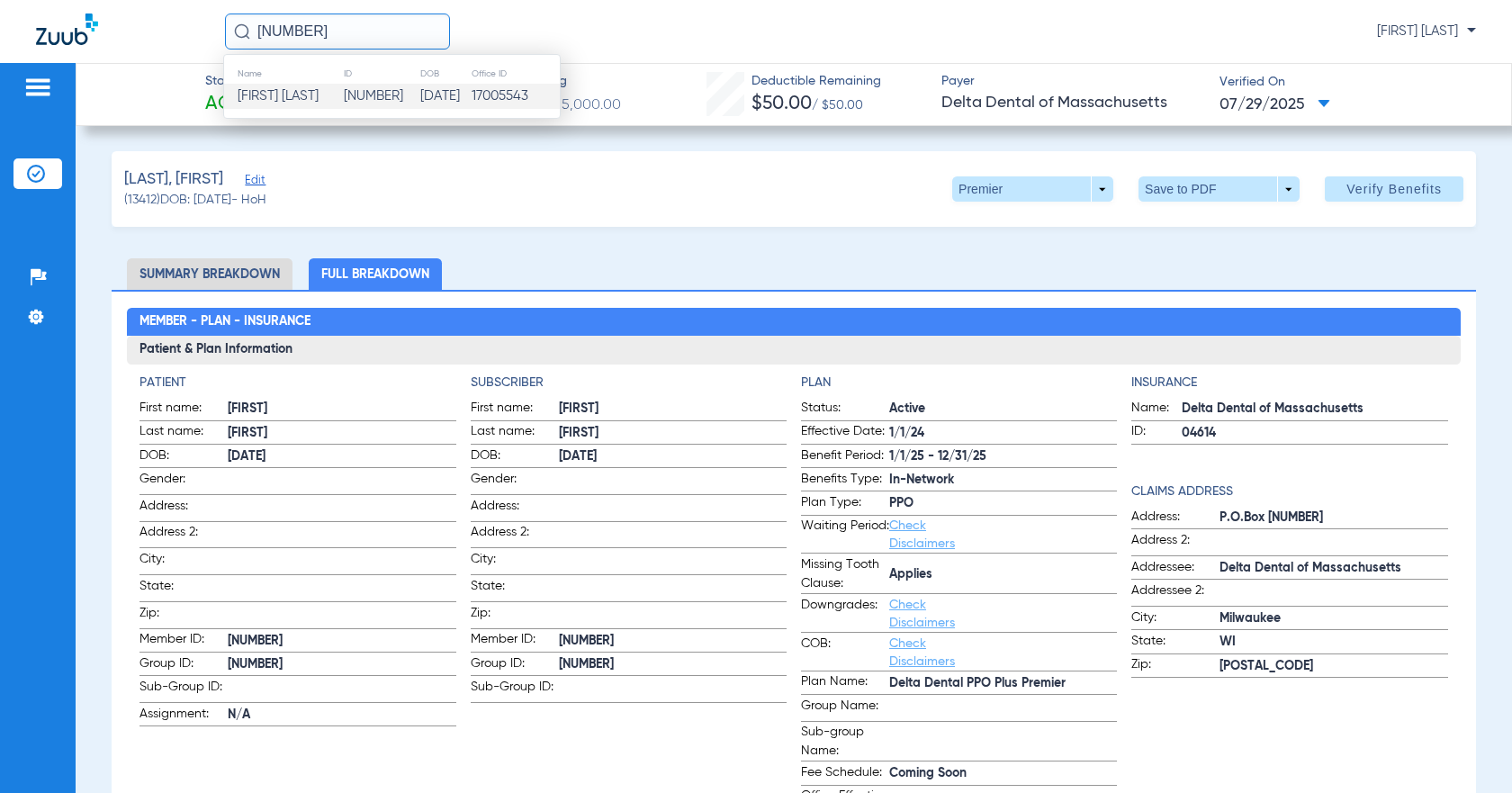 click on "[FIRST] [LAST]" 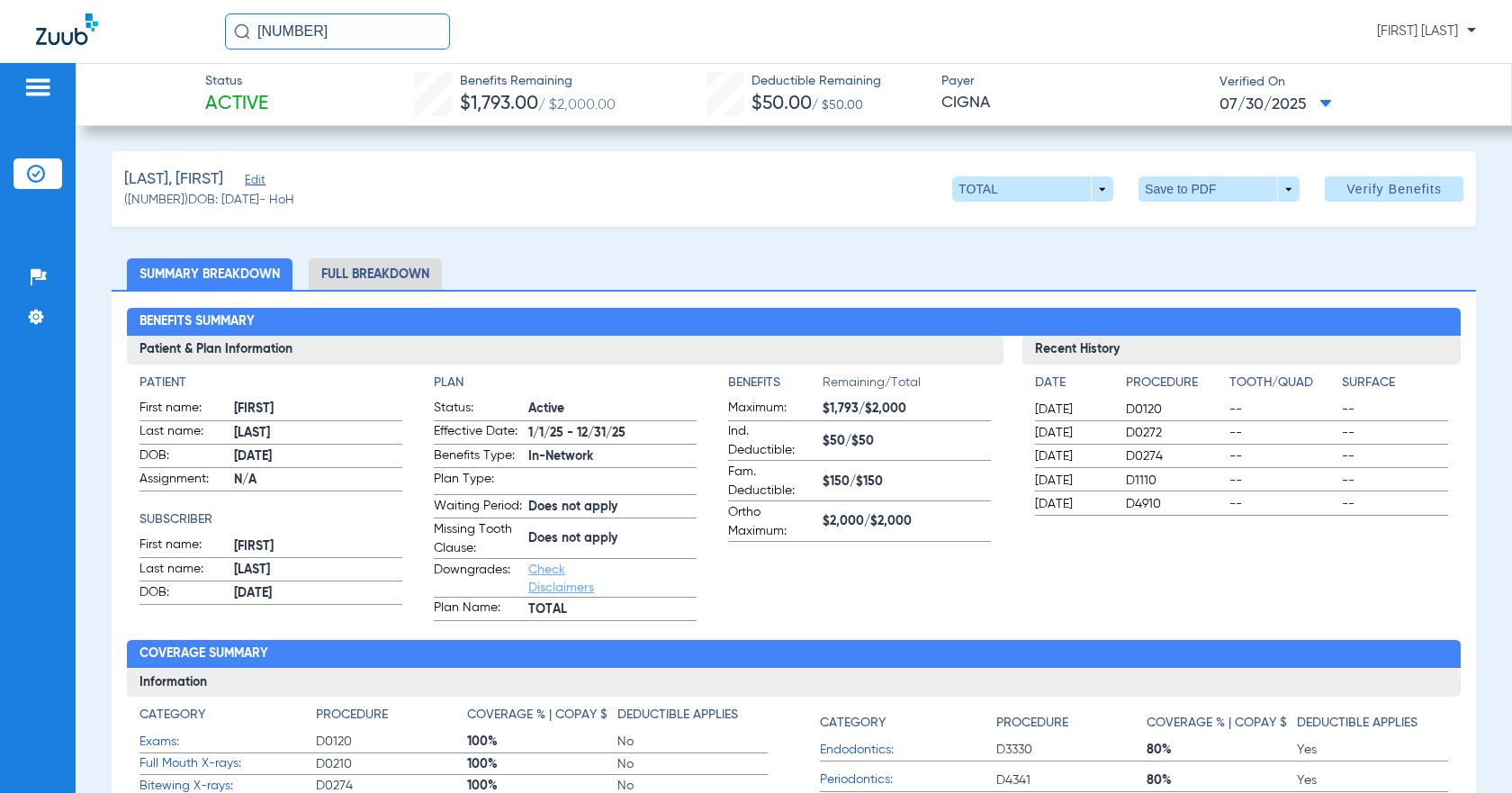 click on "Full Breakdown" 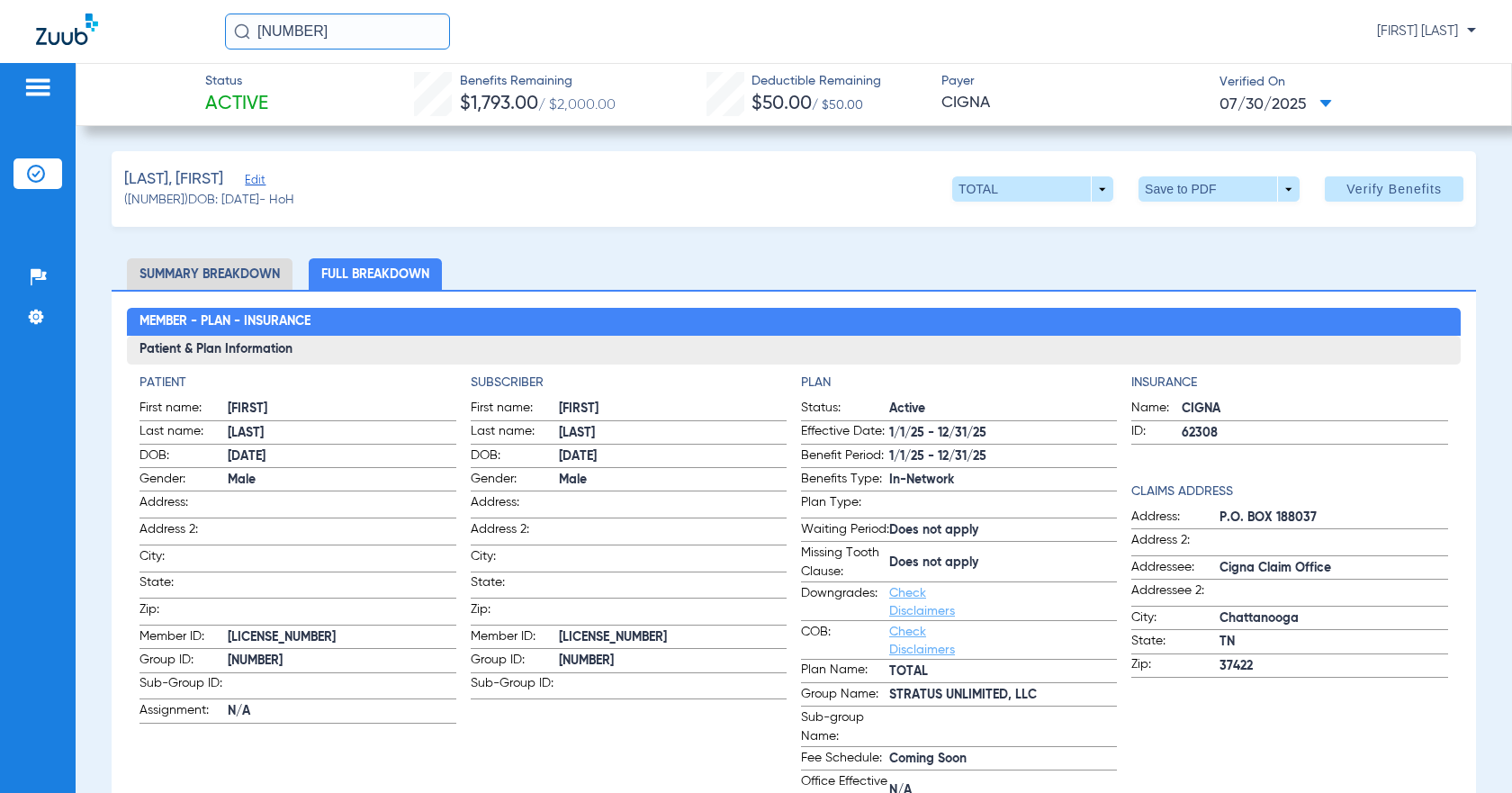drag, startPoint x: 256, startPoint y: 32, endPoint x: 350, endPoint y: 3, distance: 98.37174 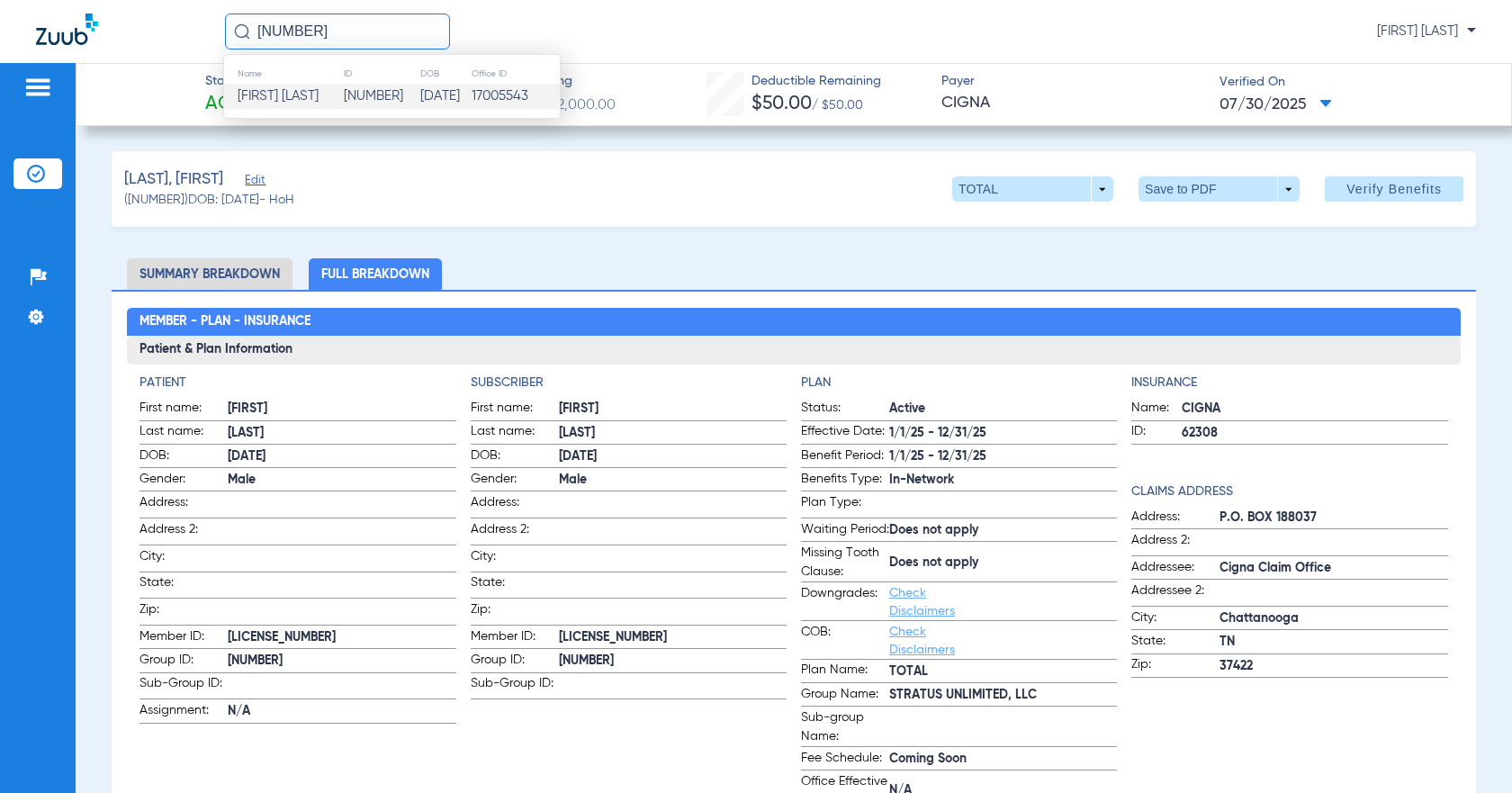 click on "[FIRST] [LAST]" 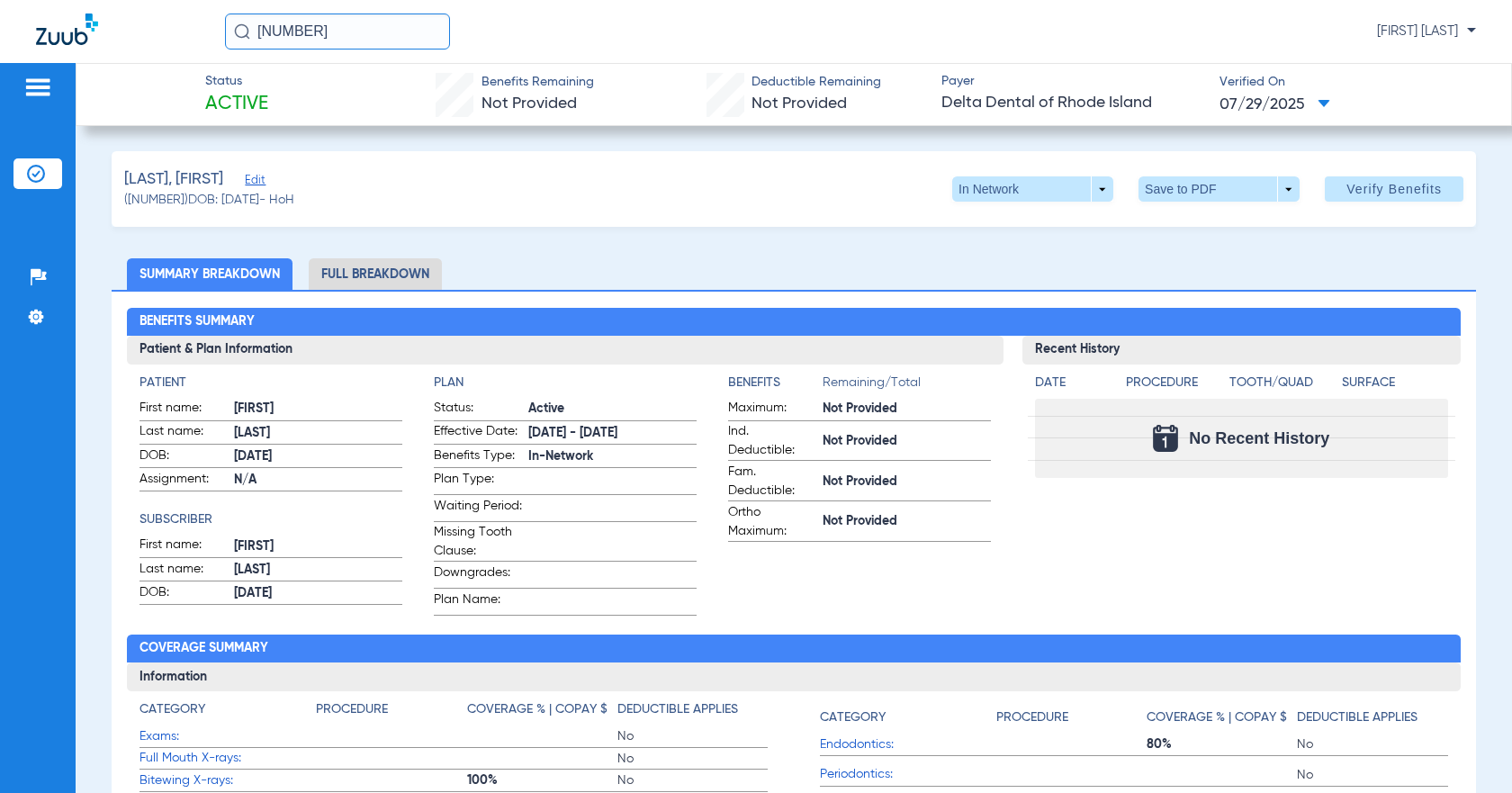 click on "Full Breakdown" 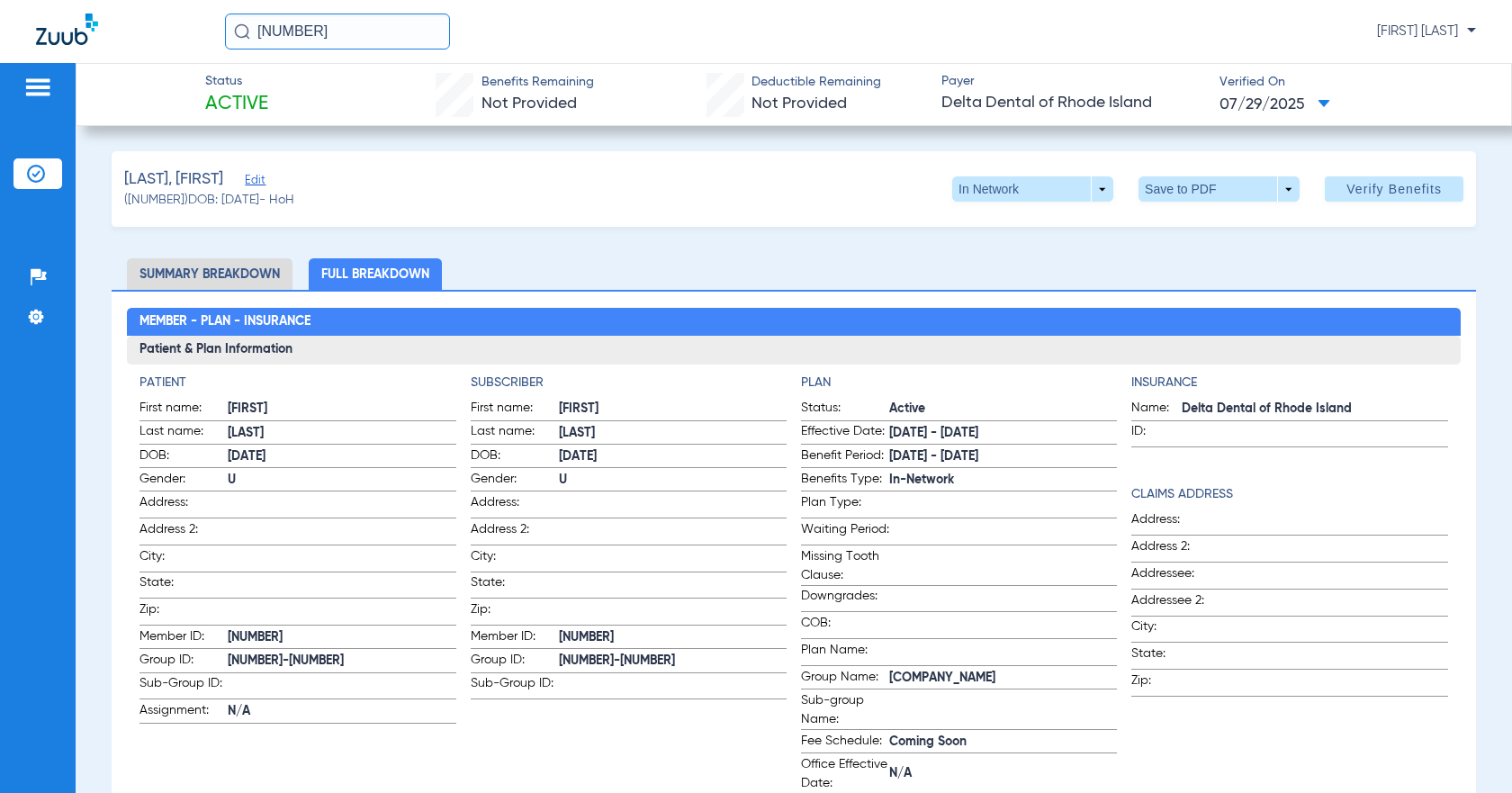 drag, startPoint x: 256, startPoint y: 24, endPoint x: 253, endPoint y: 14, distance: 10.440307 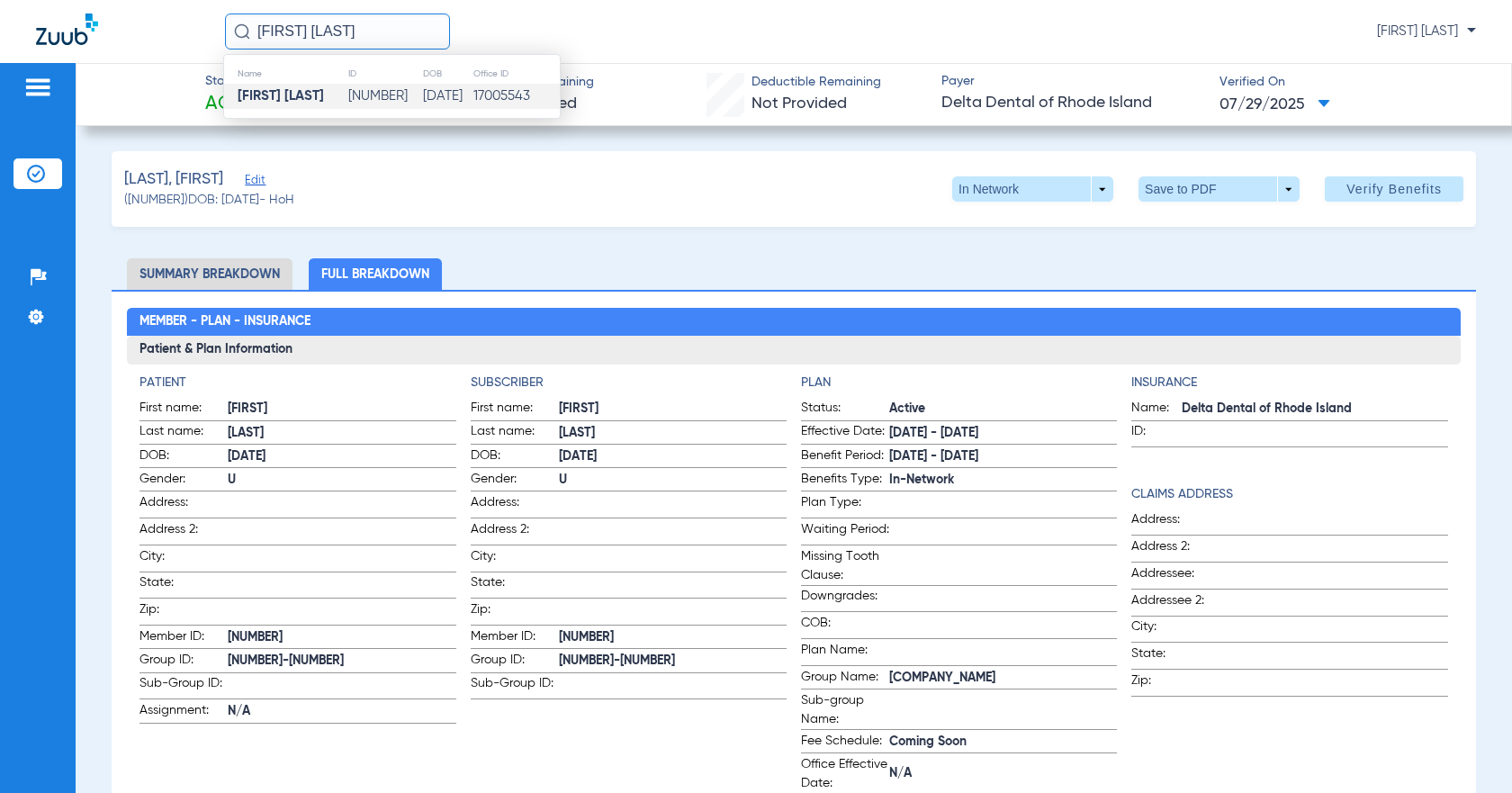 click on "[FIRST] [LAST]" 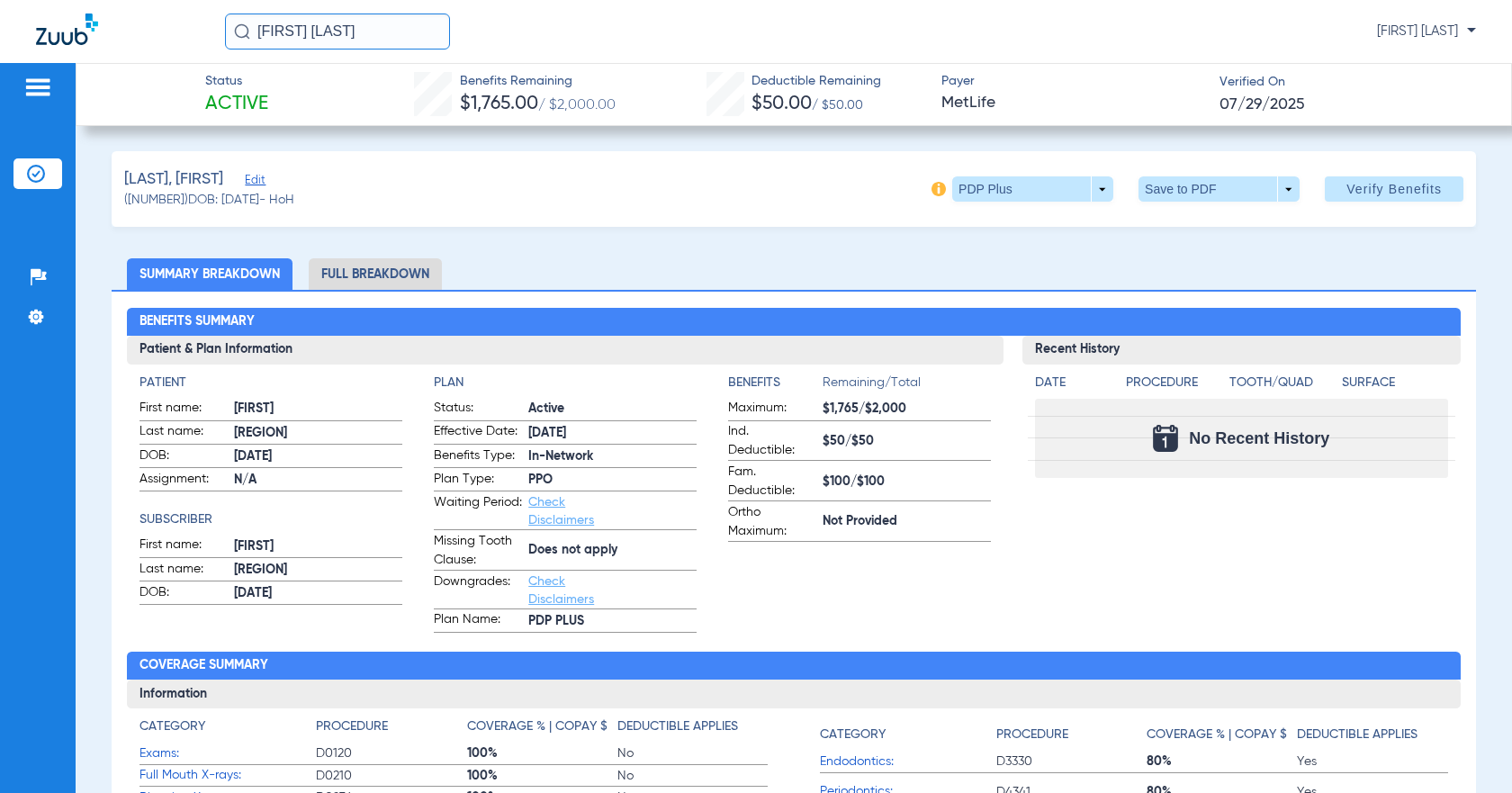 click on "Full Breakdown" 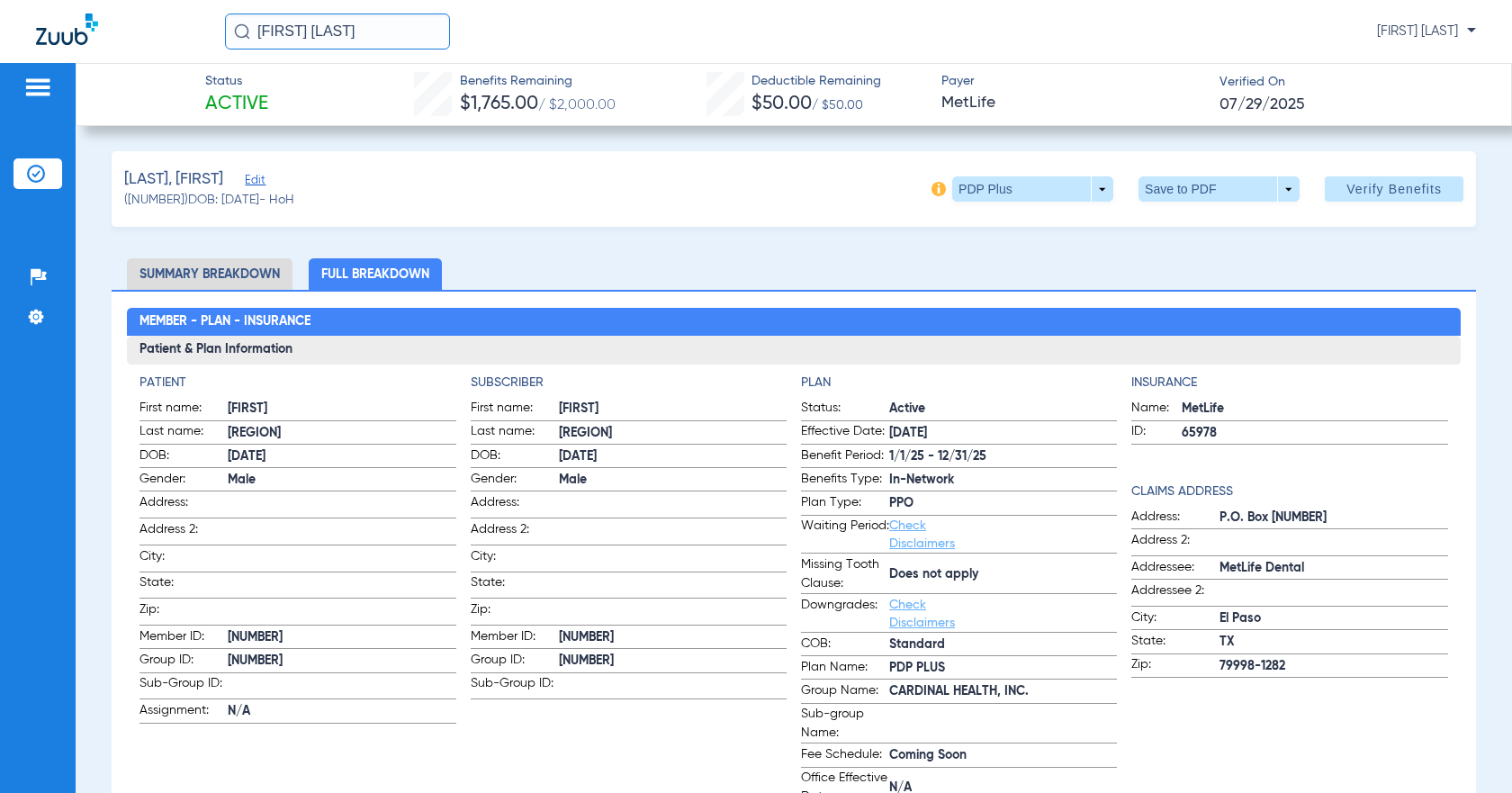 drag, startPoint x: 256, startPoint y: 30, endPoint x: 257, endPoint y: 21, distance: 9.055385 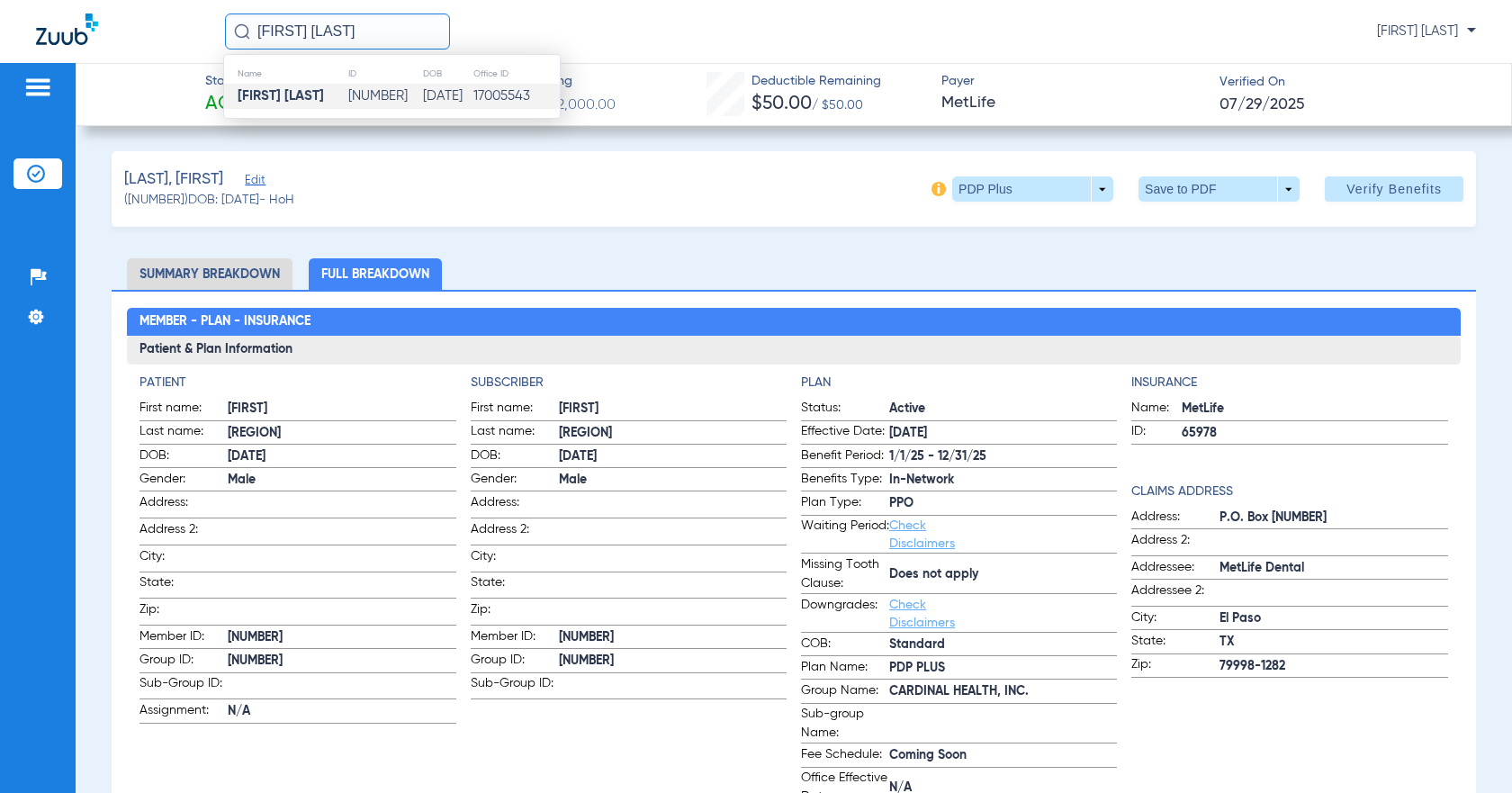 click on "[FIRST] [LAST]" 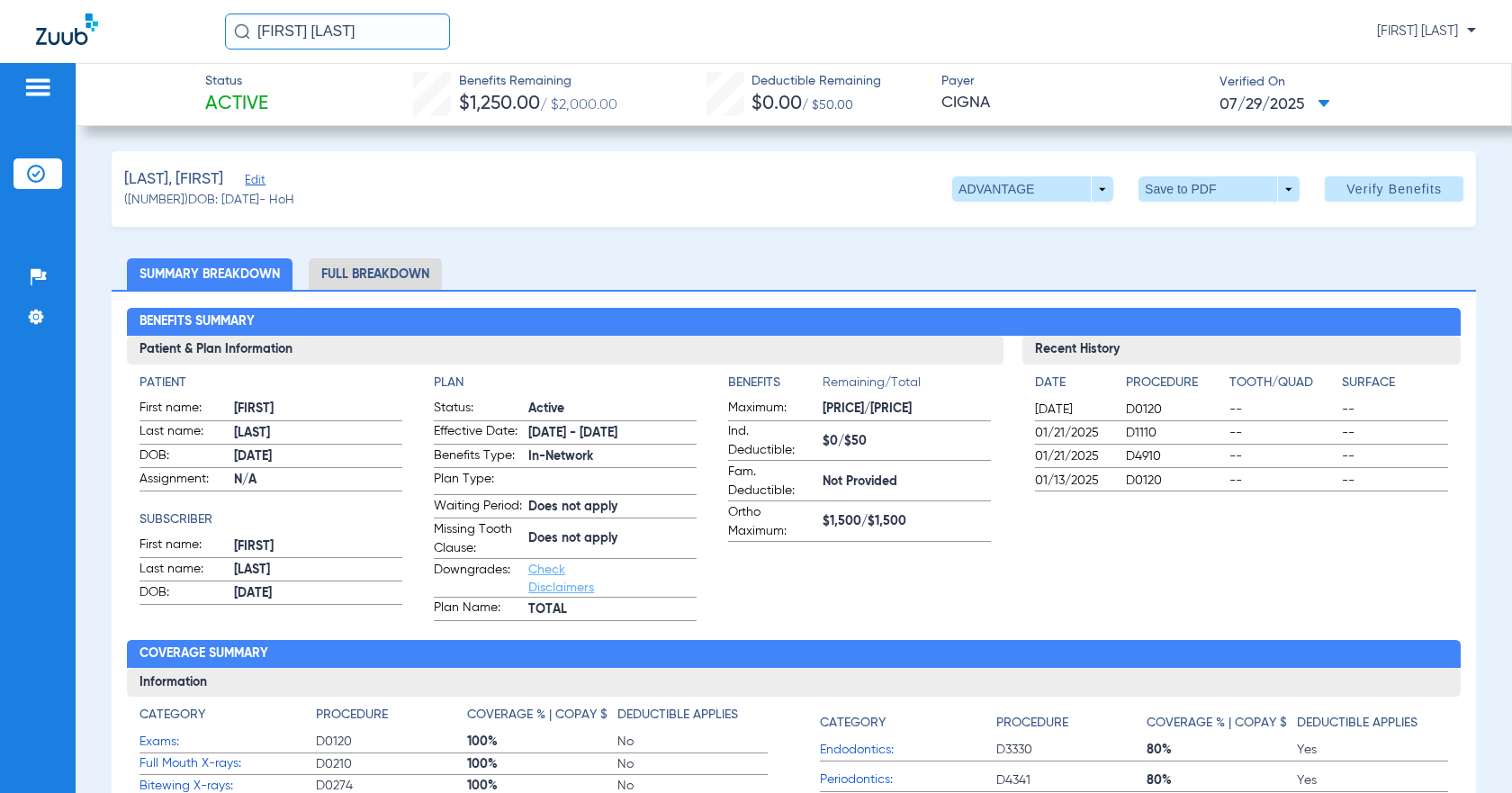 click on "Full Breakdown" 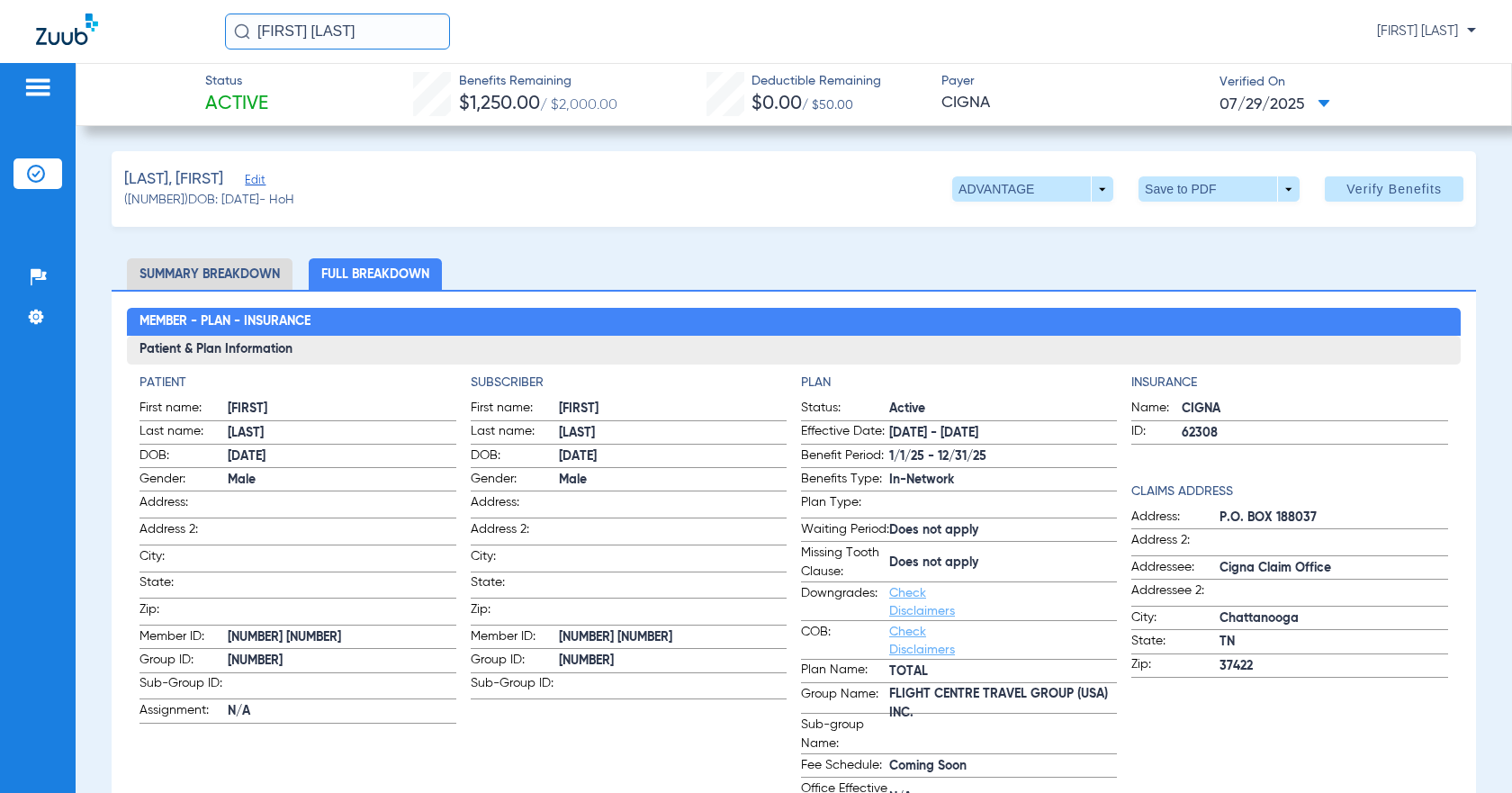 drag, startPoint x: 257, startPoint y: 30, endPoint x: 380, endPoint y: 23, distance: 123.19903 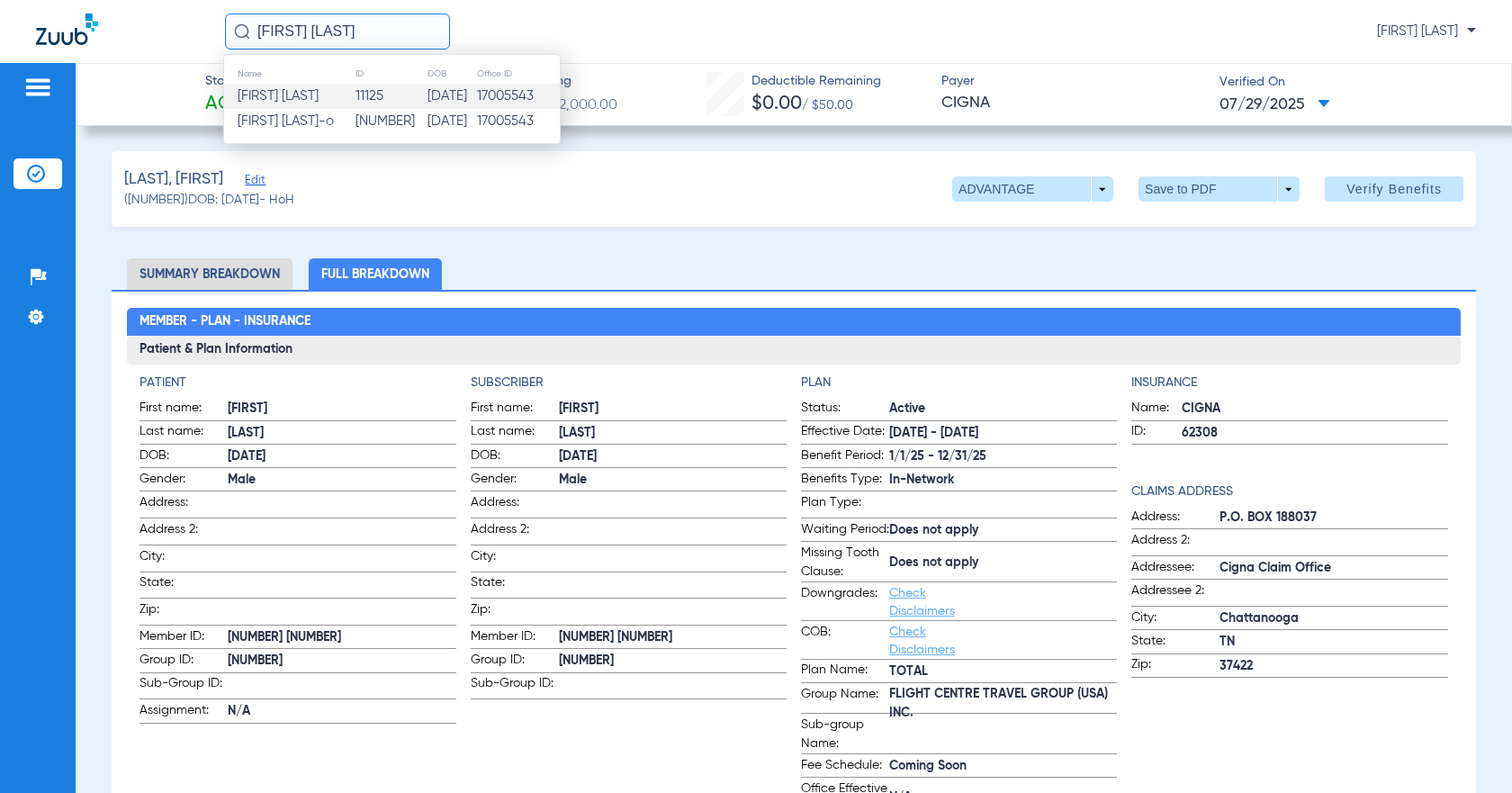 click on "[FIRST] [LAST]" 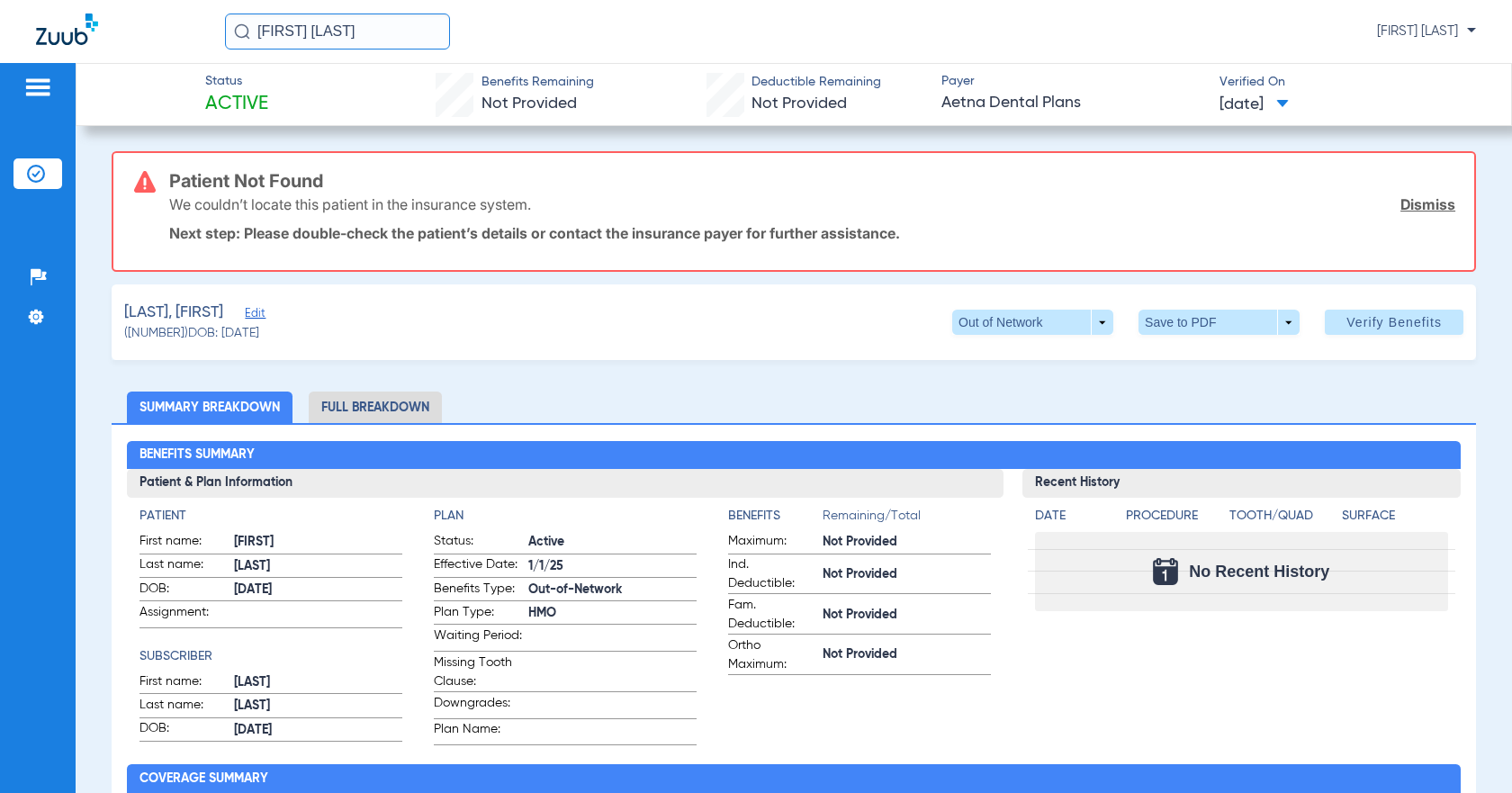 drag, startPoint x: 254, startPoint y: 27, endPoint x: 546, endPoint y: 1, distance: 293.1552 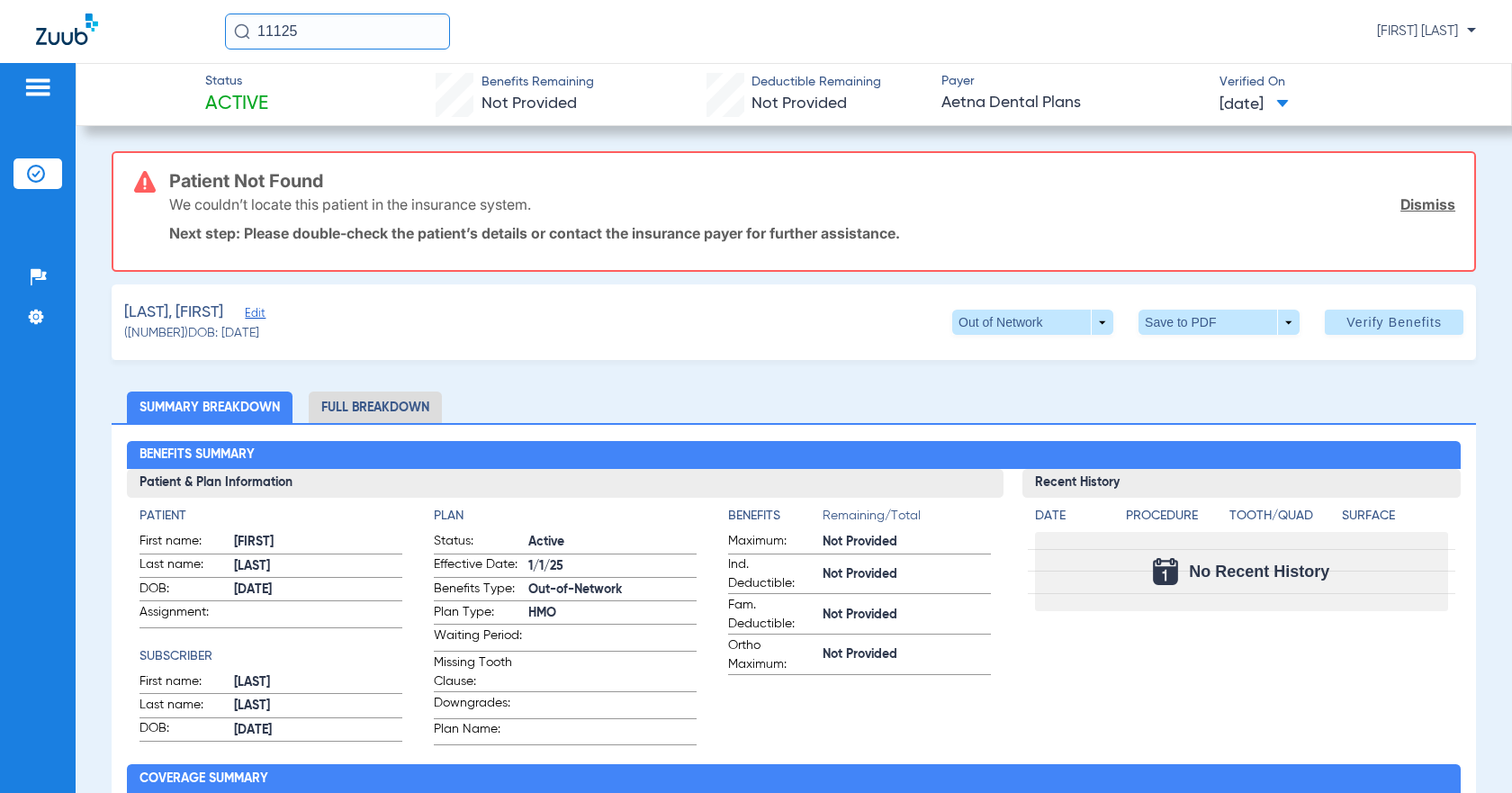 click on "11125" 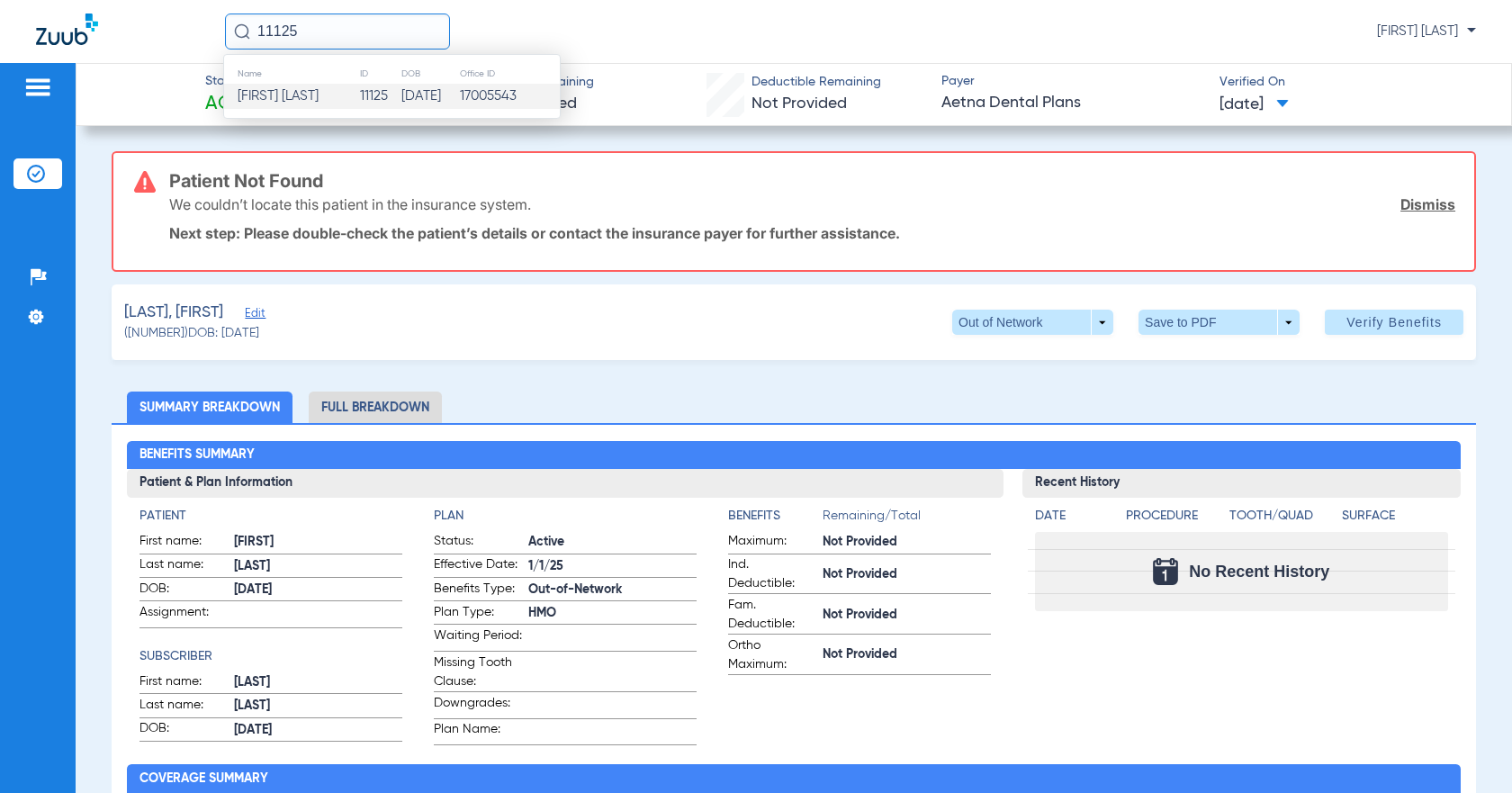 click on "[FIRST] [LAST]" 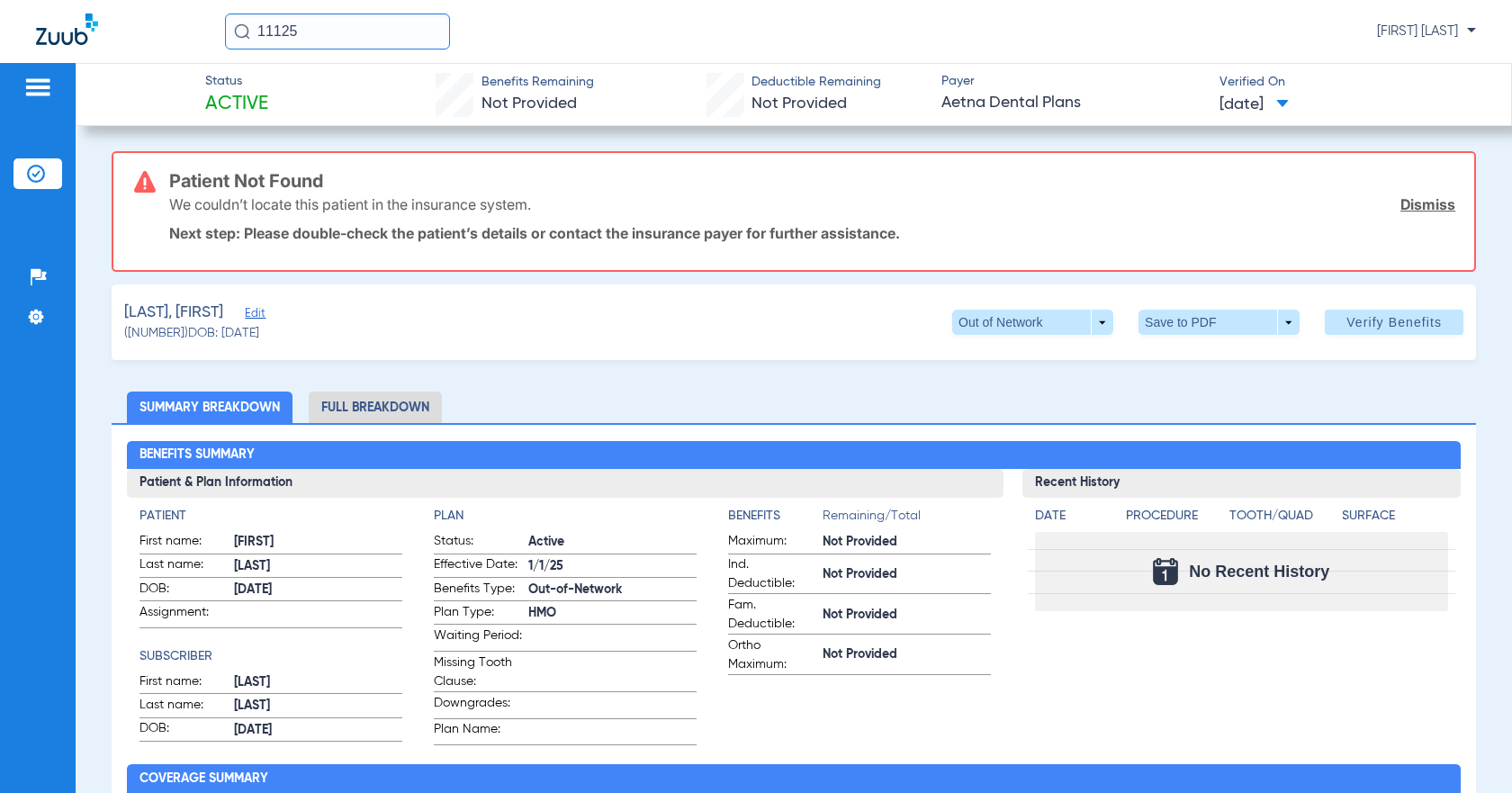 click on "Full Breakdown" 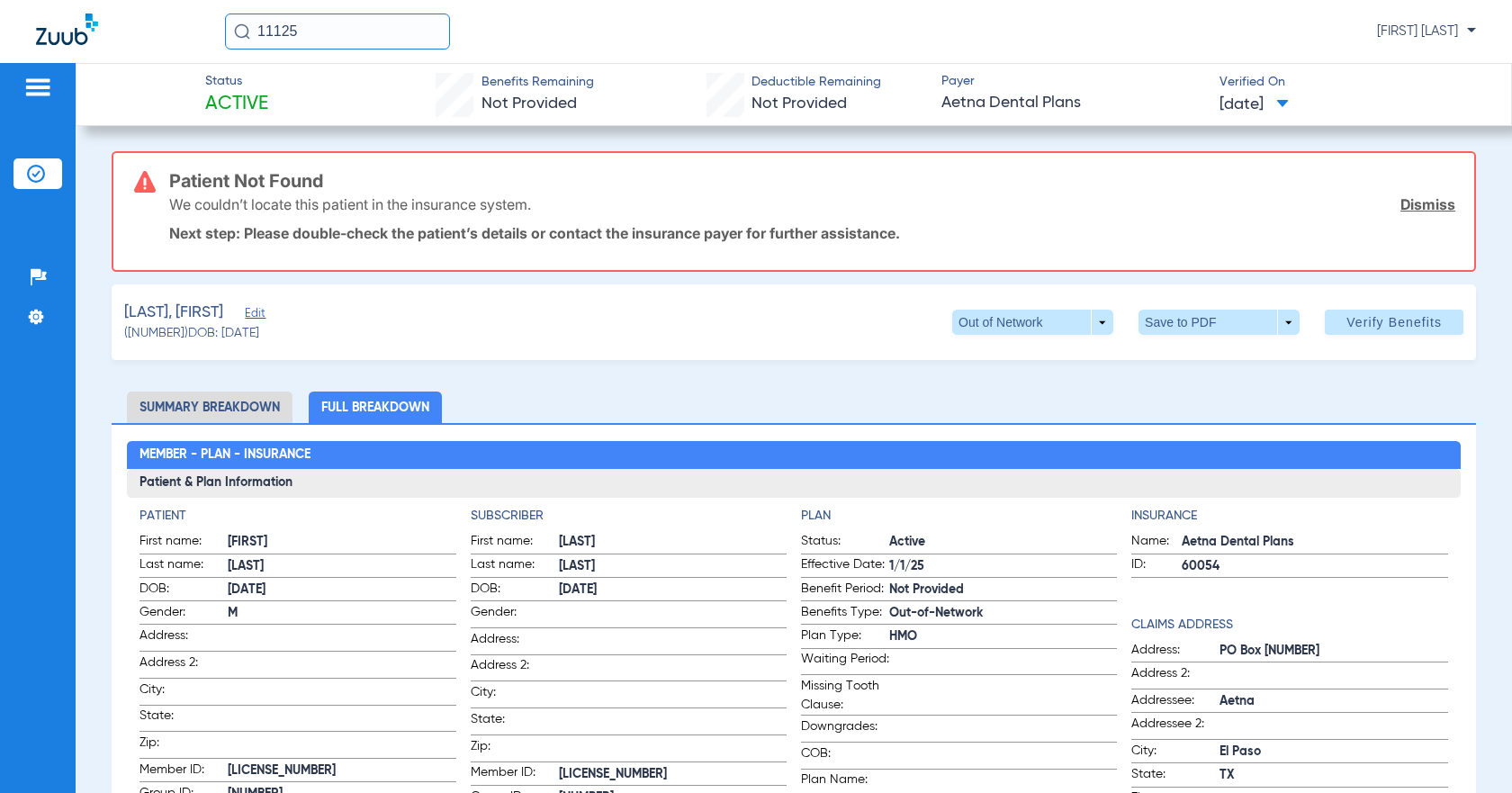 drag, startPoint x: 256, startPoint y: 33, endPoint x: 387, endPoint y: 35, distance: 131.0153 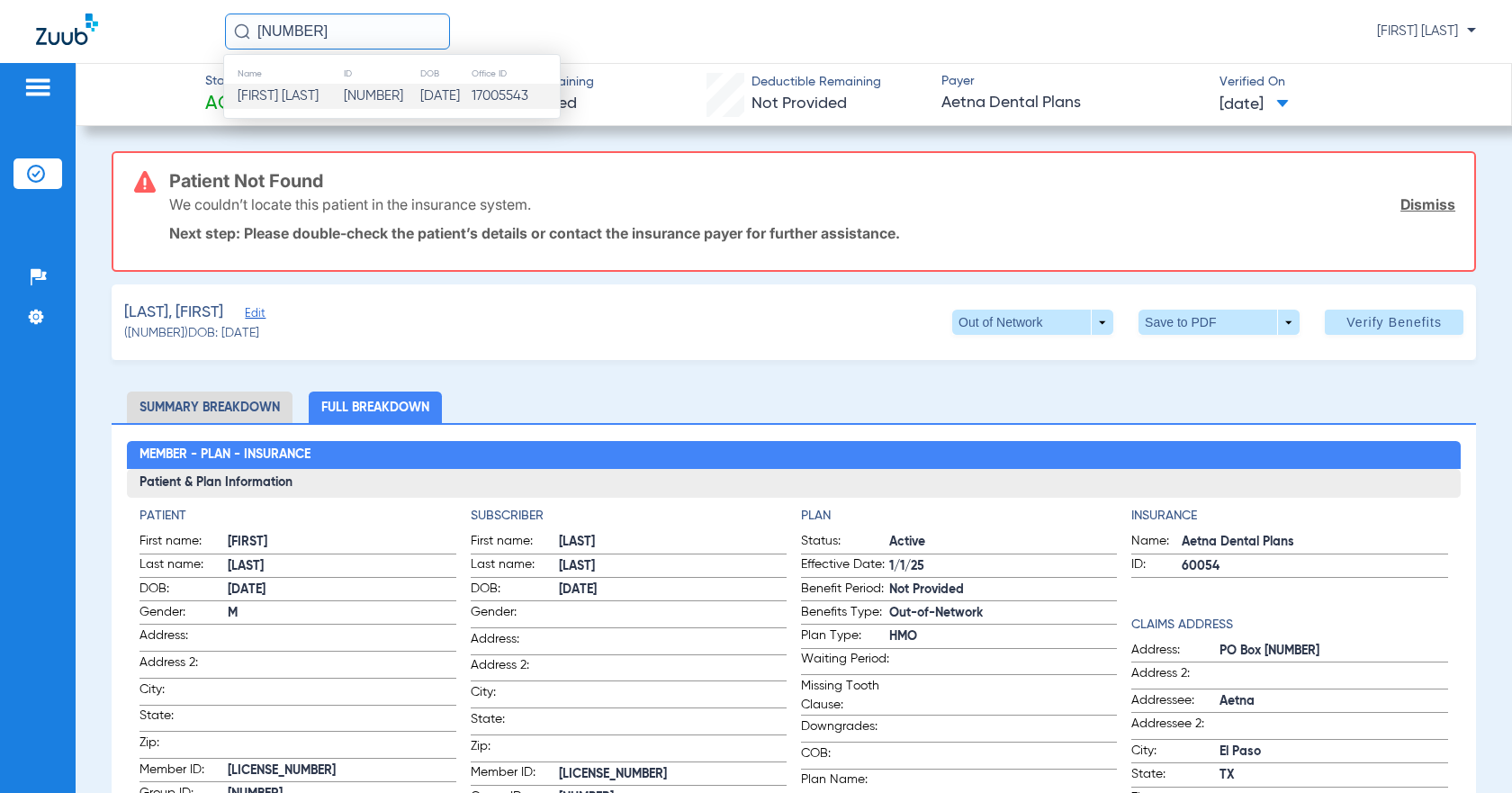 click on "[FIRST] [LAST]" 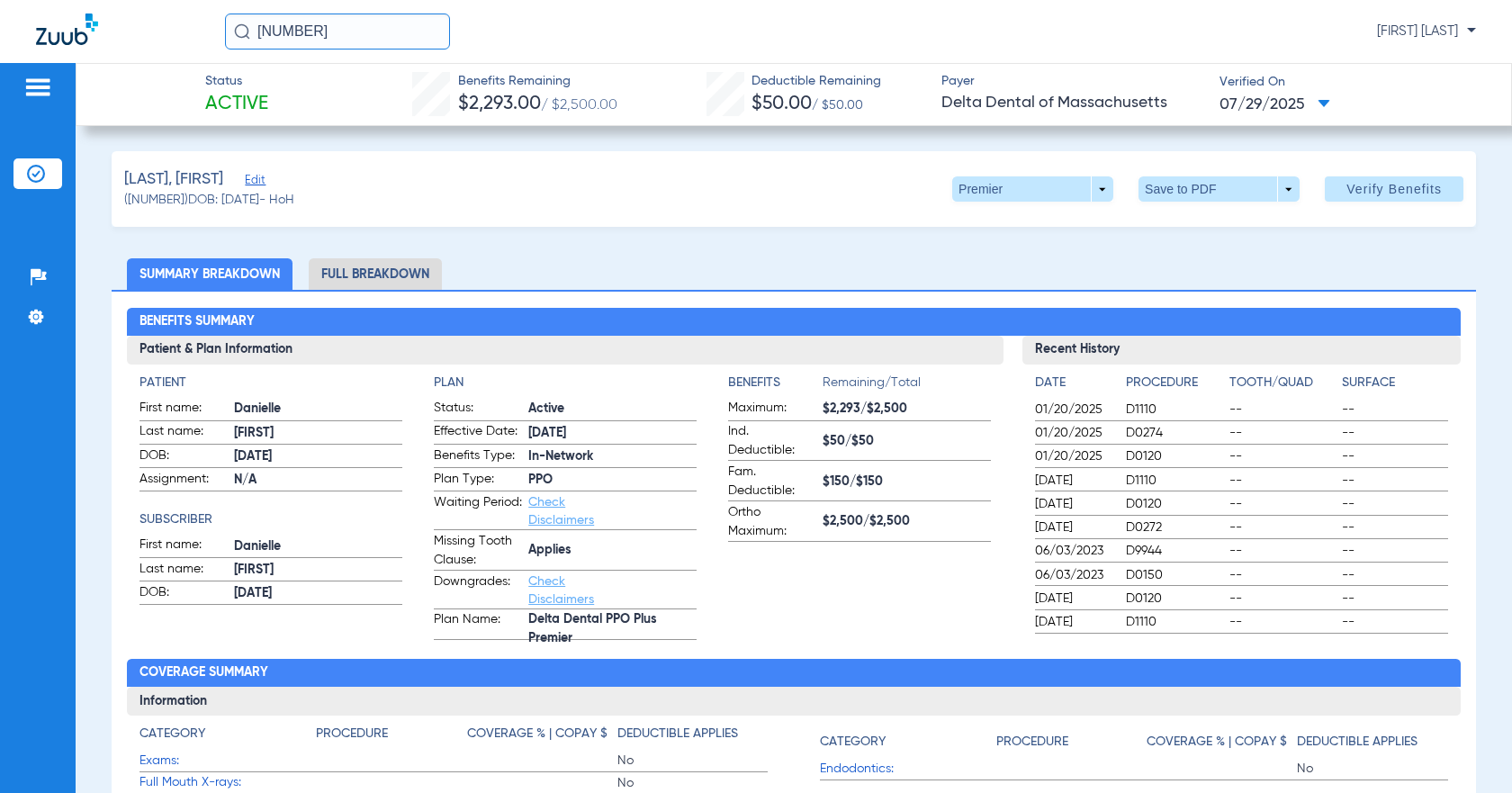 click on "Full Breakdown" 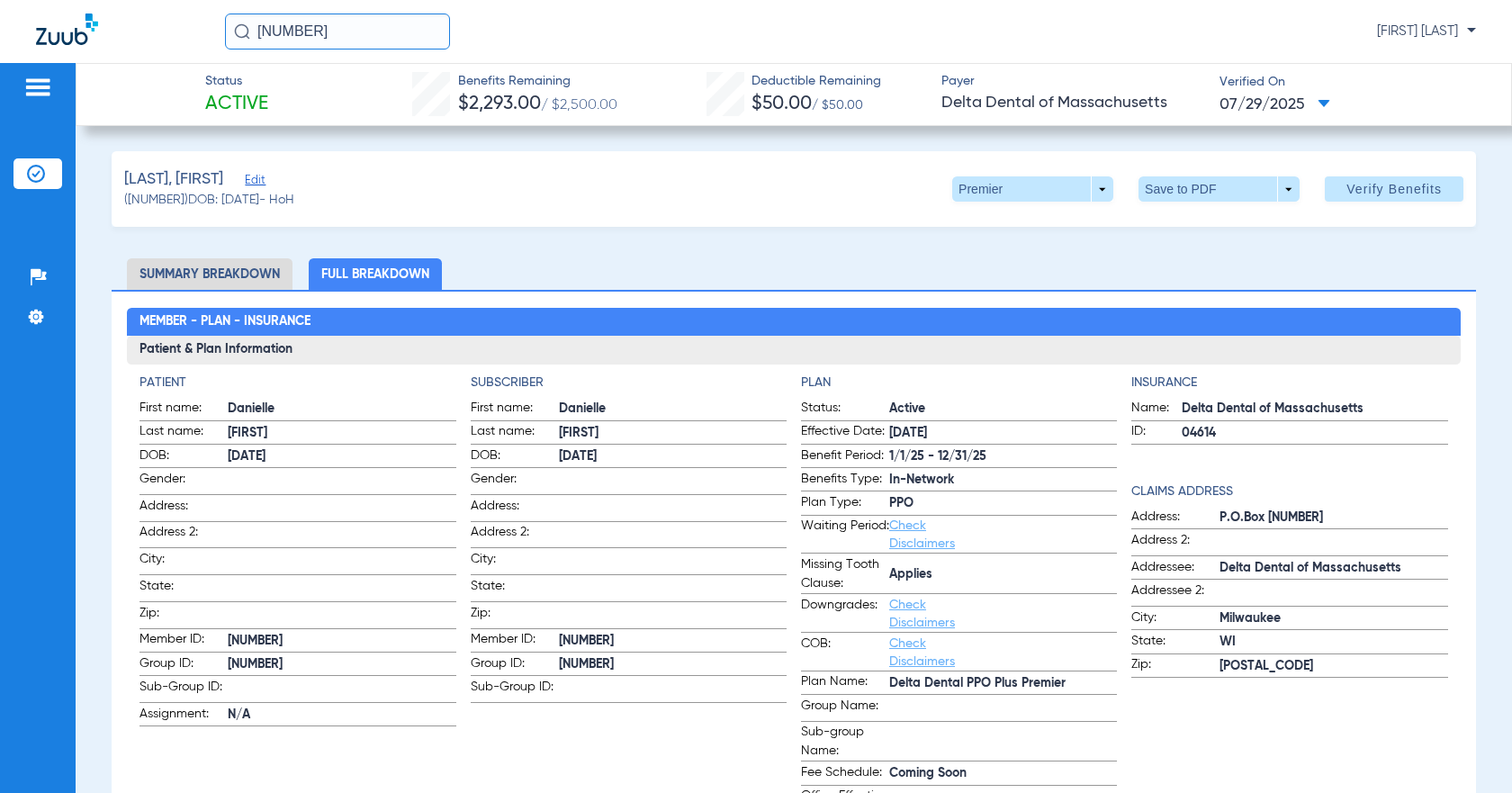 drag, startPoint x: 258, startPoint y: 25, endPoint x: 374, endPoint y: 45, distance: 117.71151 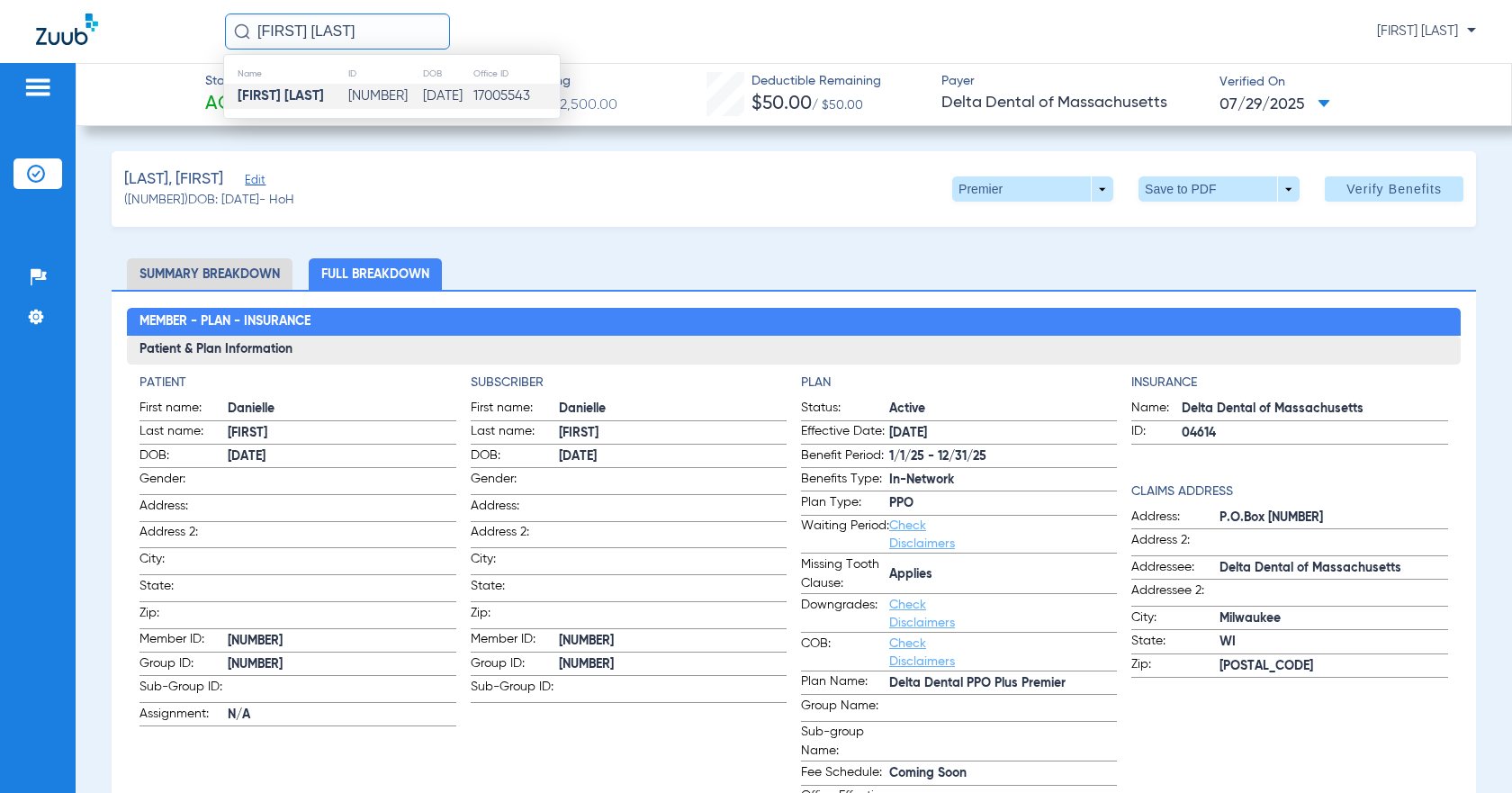 type on "[FIRST] [LAST]" 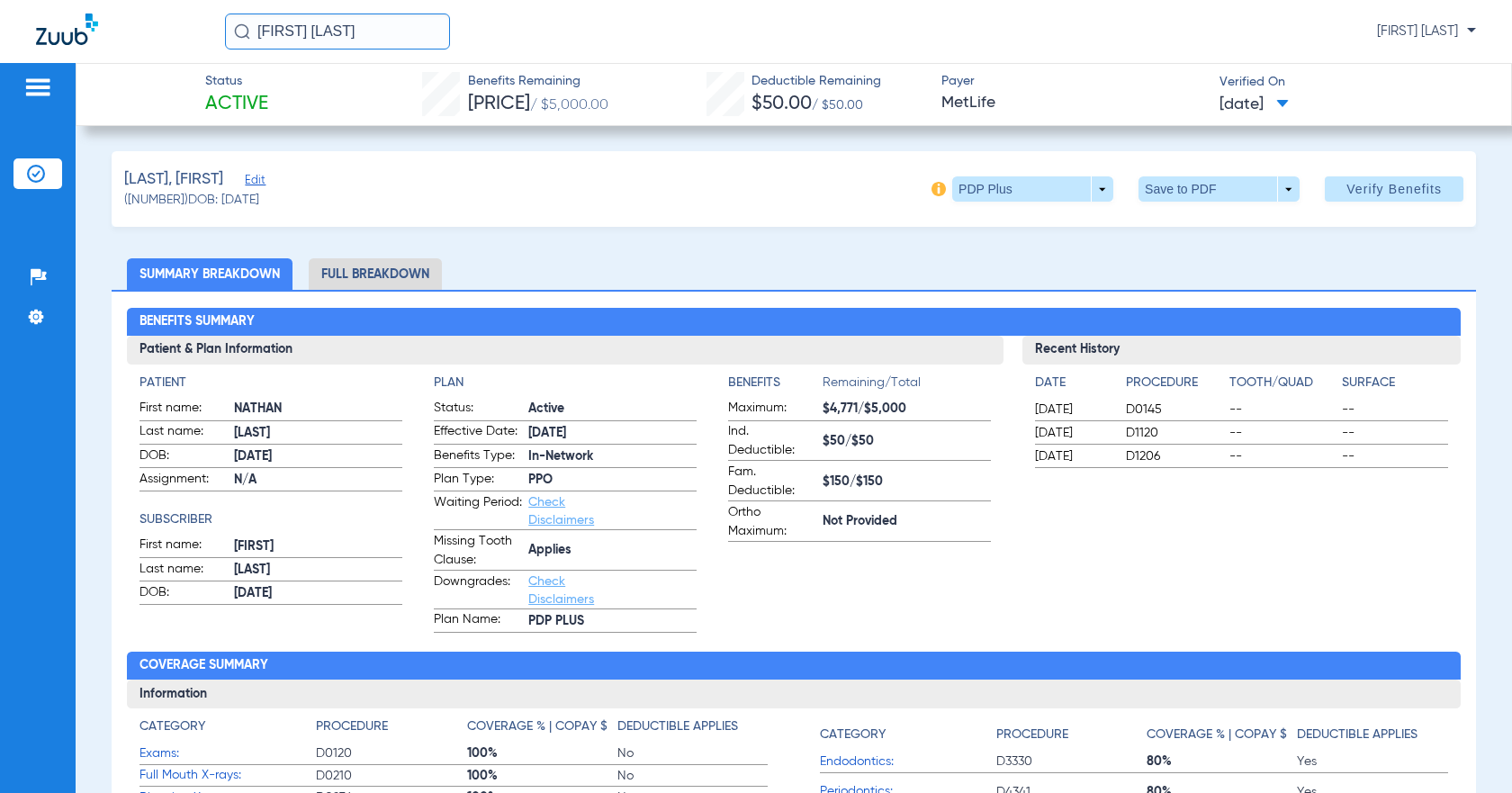 click on "Full Breakdown" 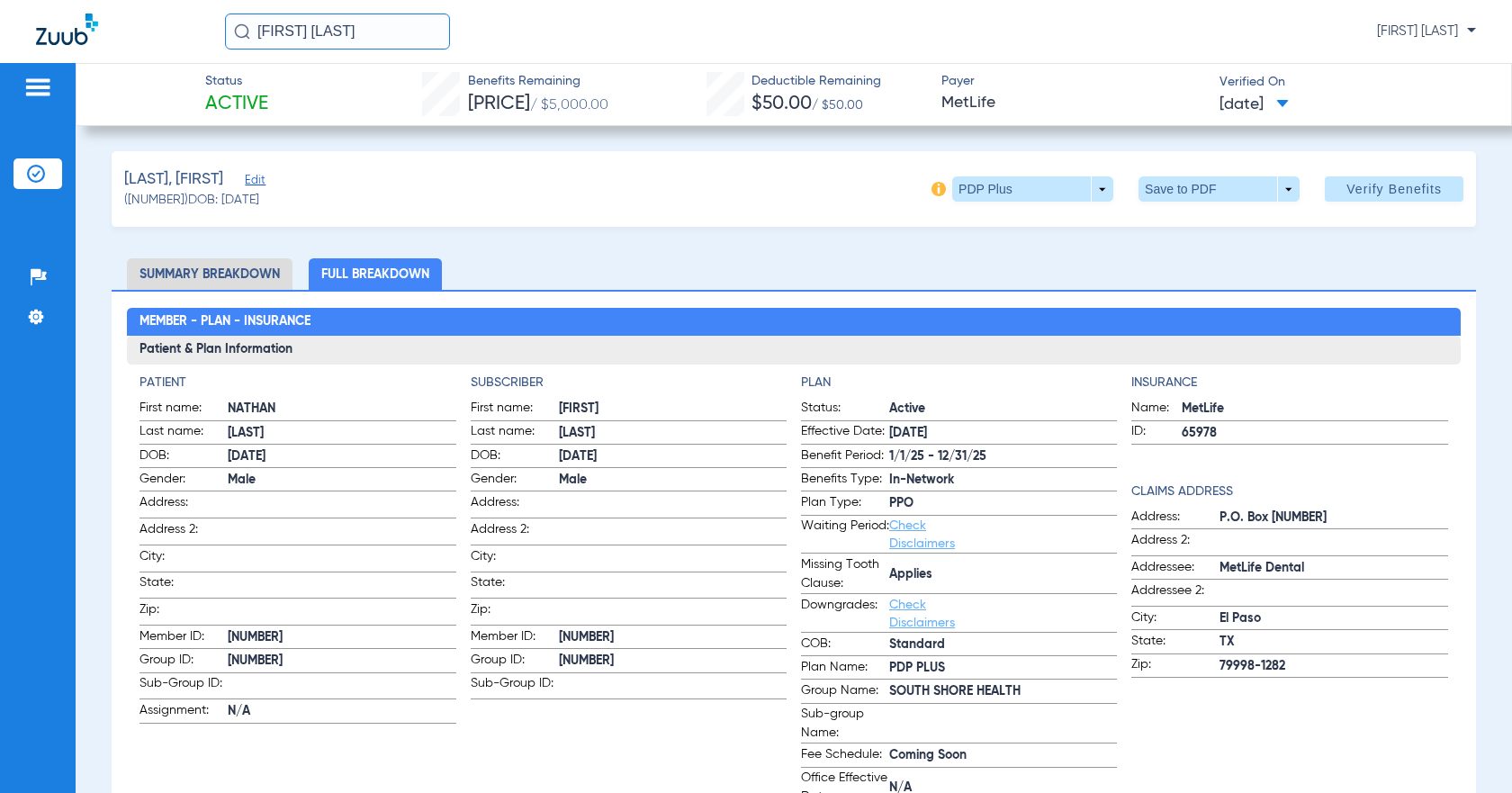 drag, startPoint x: 259, startPoint y: 30, endPoint x: 461, endPoint y: 4, distance: 203.66639 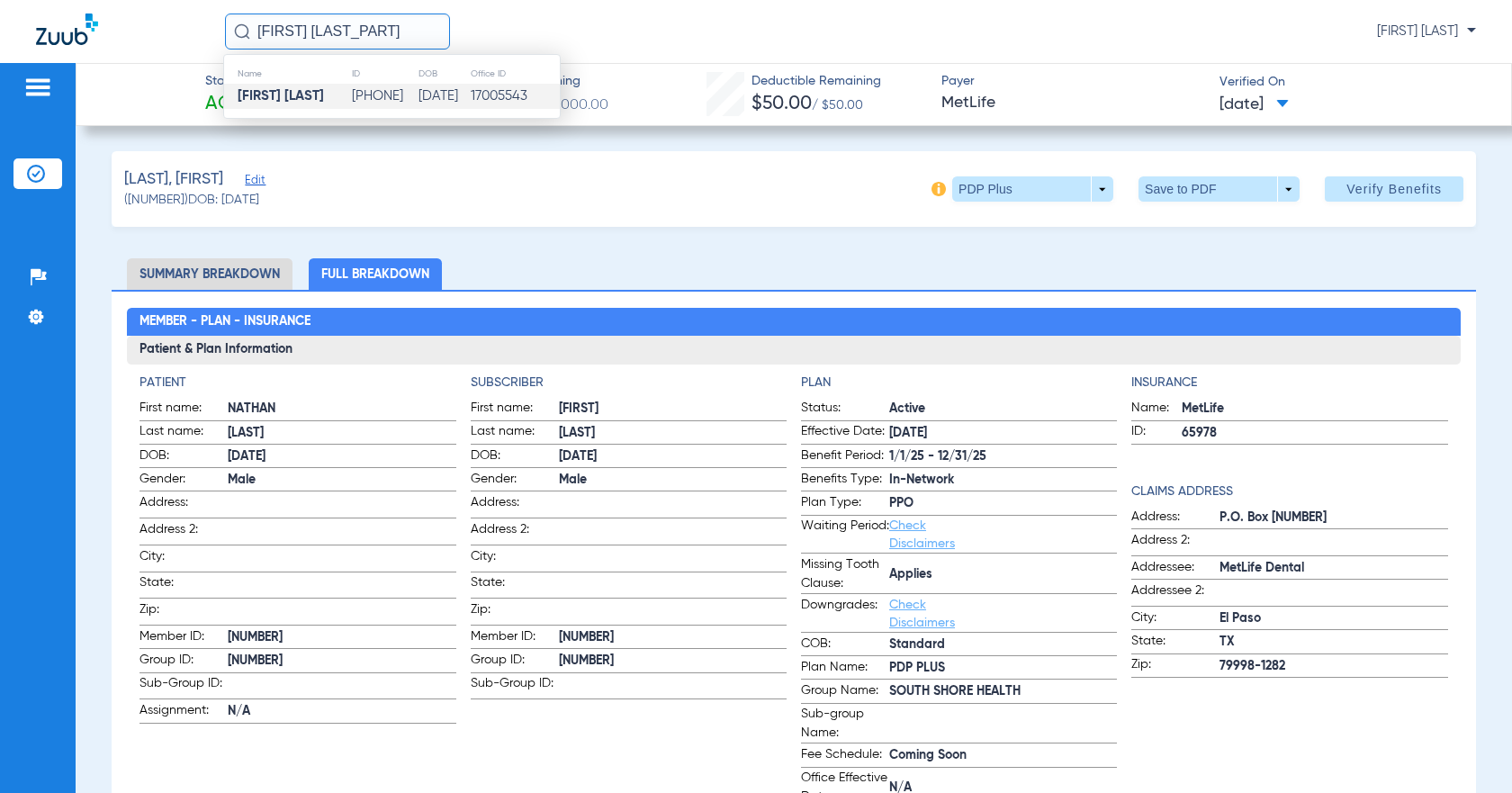 click on "[FIRST] [LAST]" 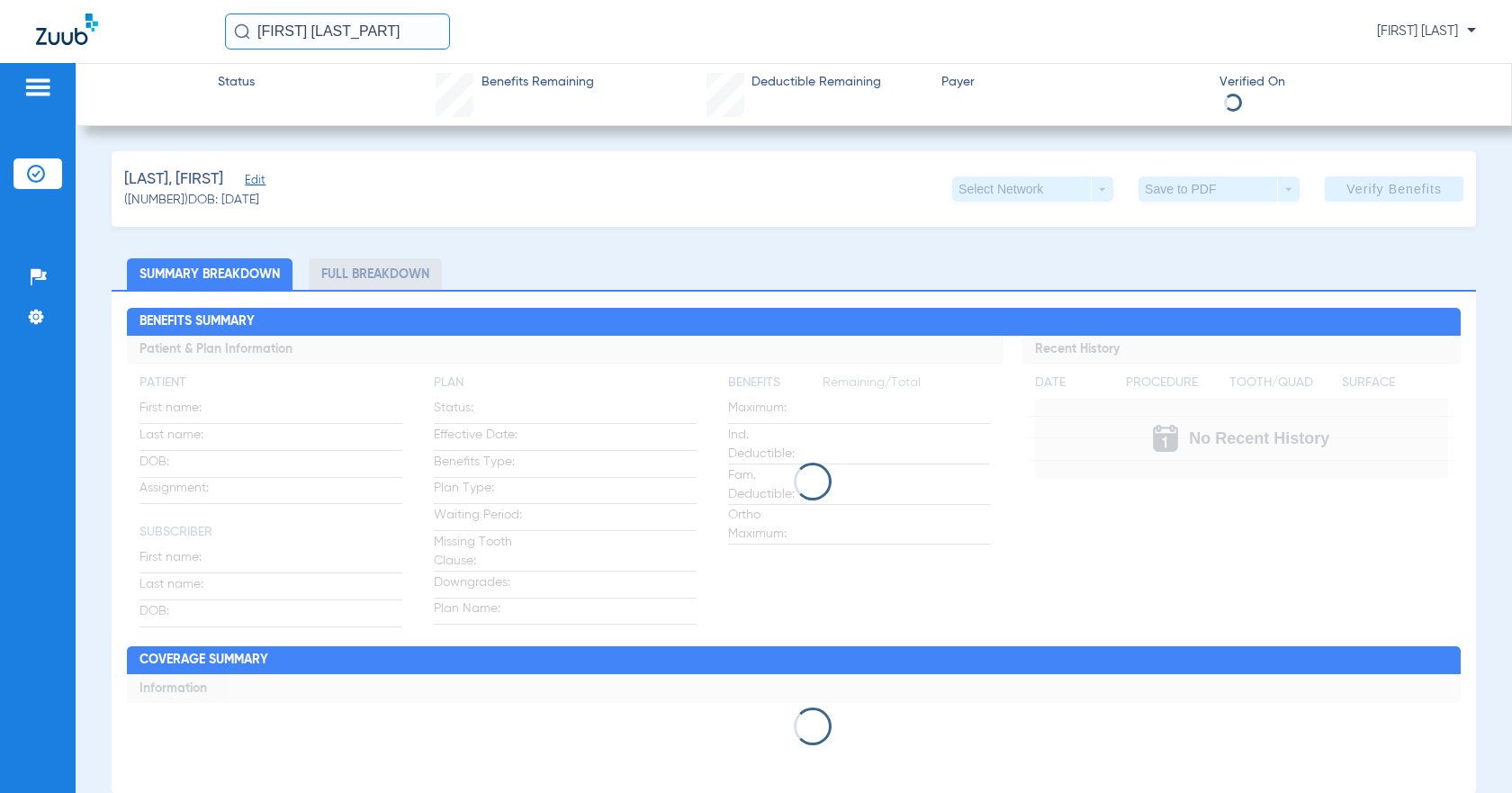 click on "Full Breakdown" 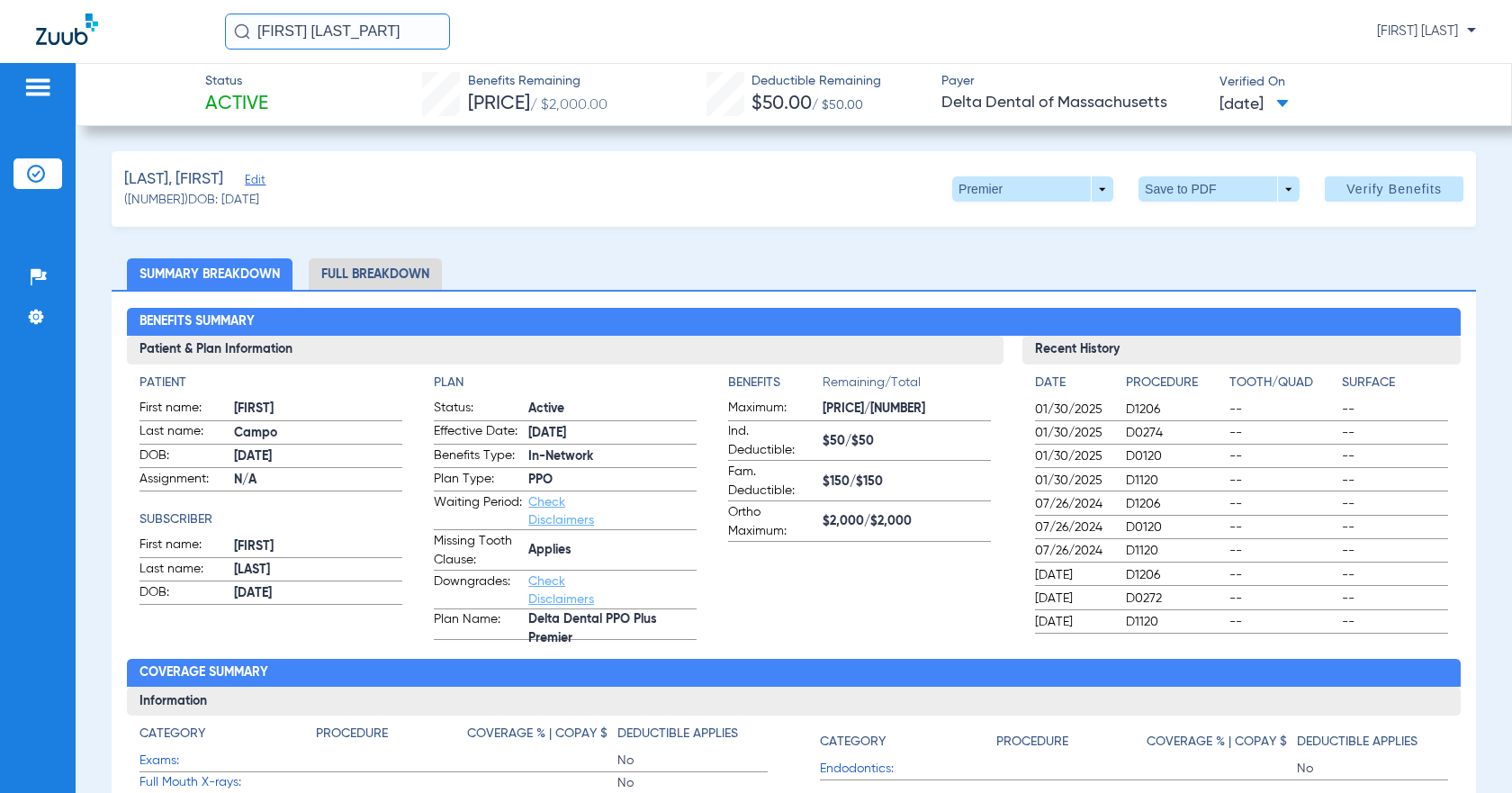 click on "Full Breakdown" 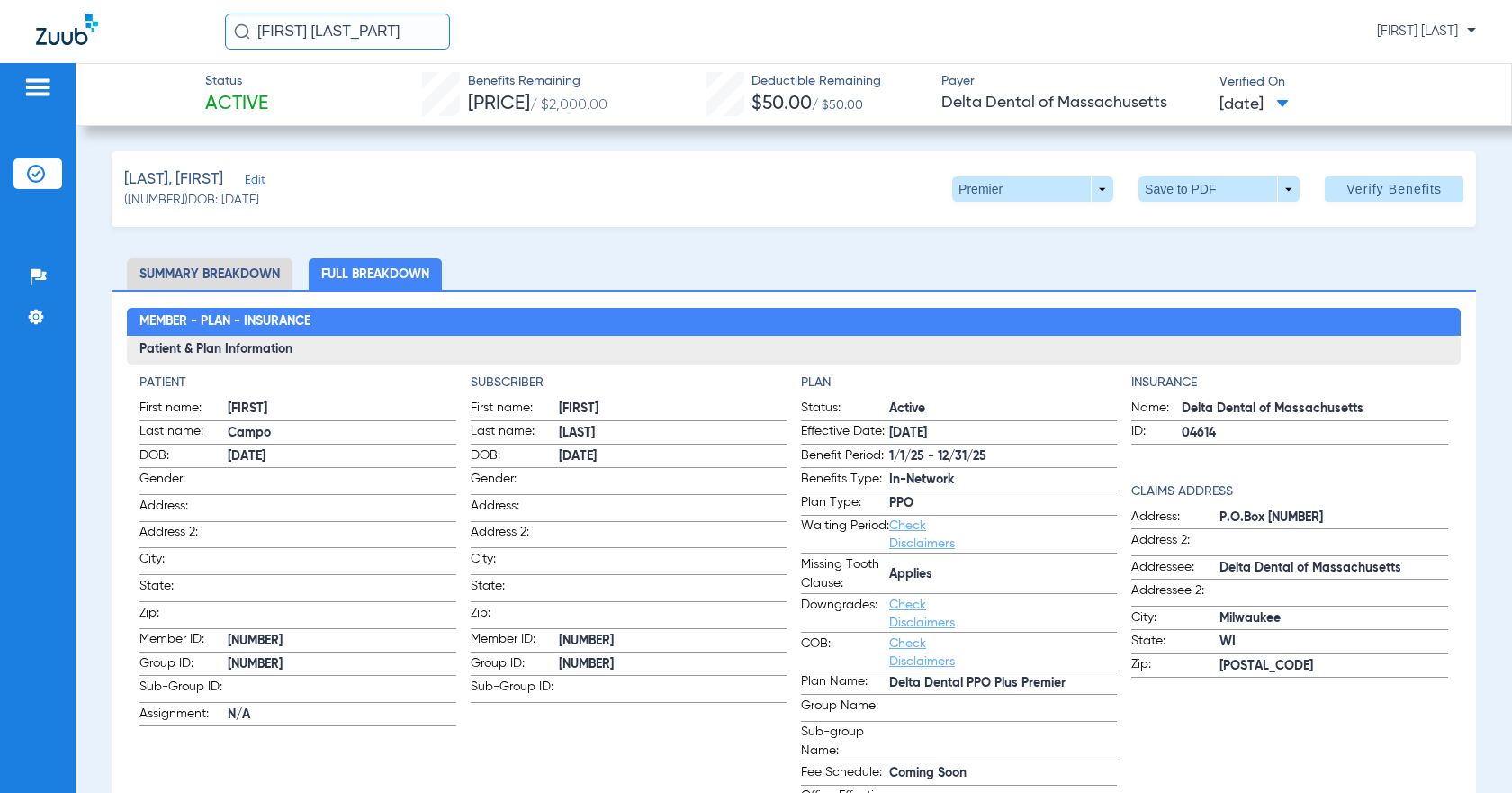 click on "[FIRST] [LAST_PART]" 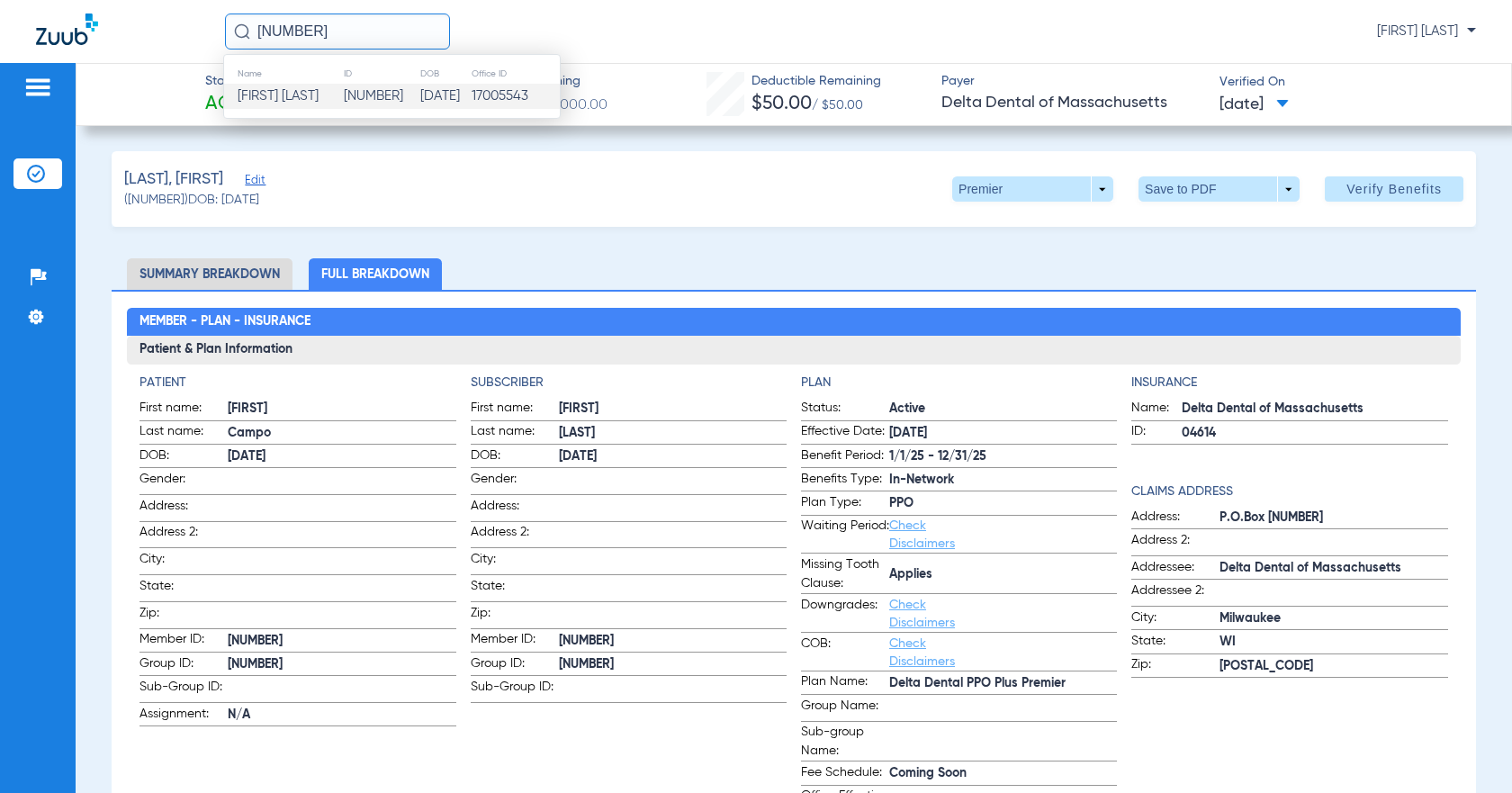click on "[FIRST] [LAST]" 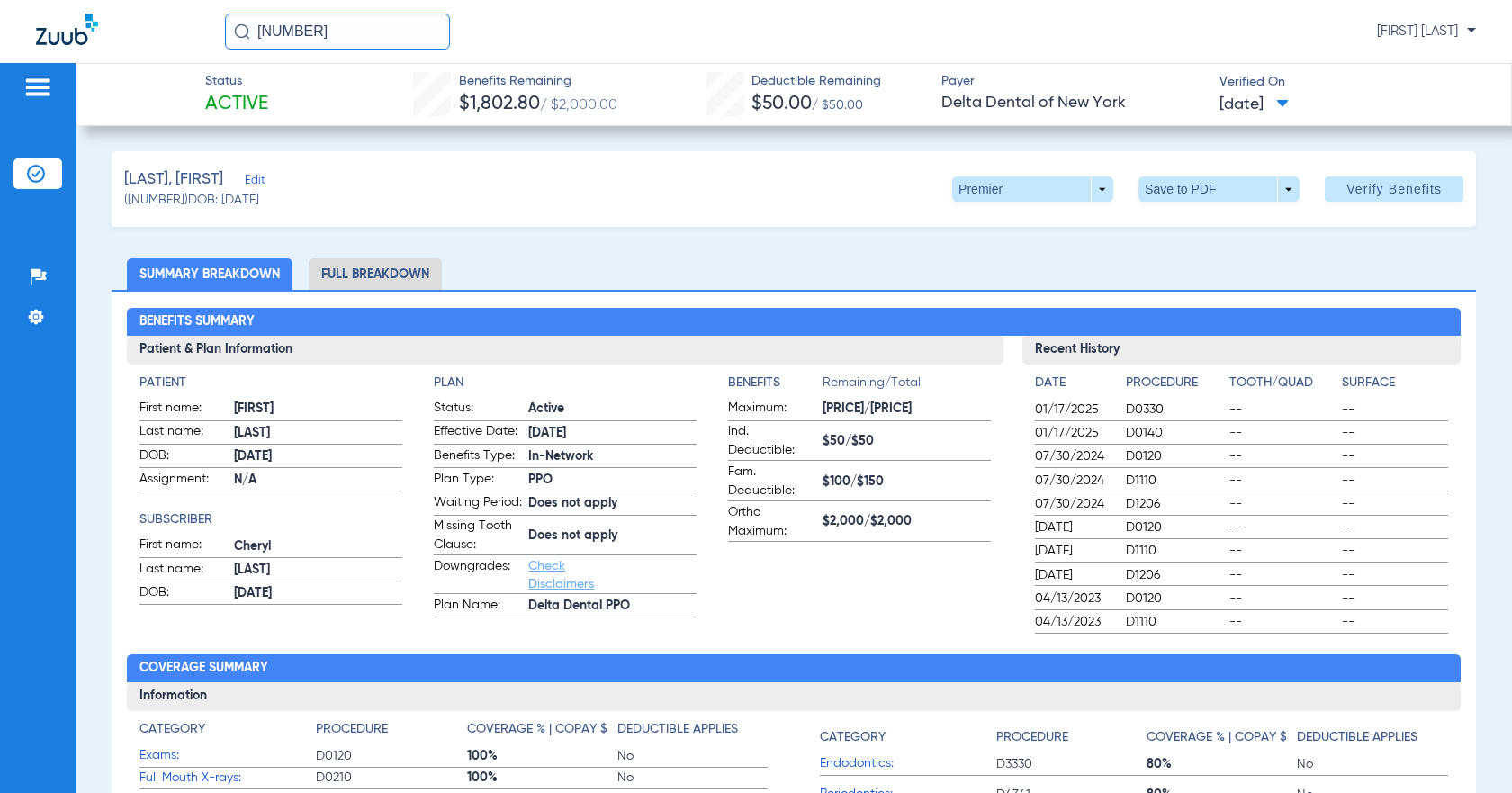 click on "Full Breakdown" 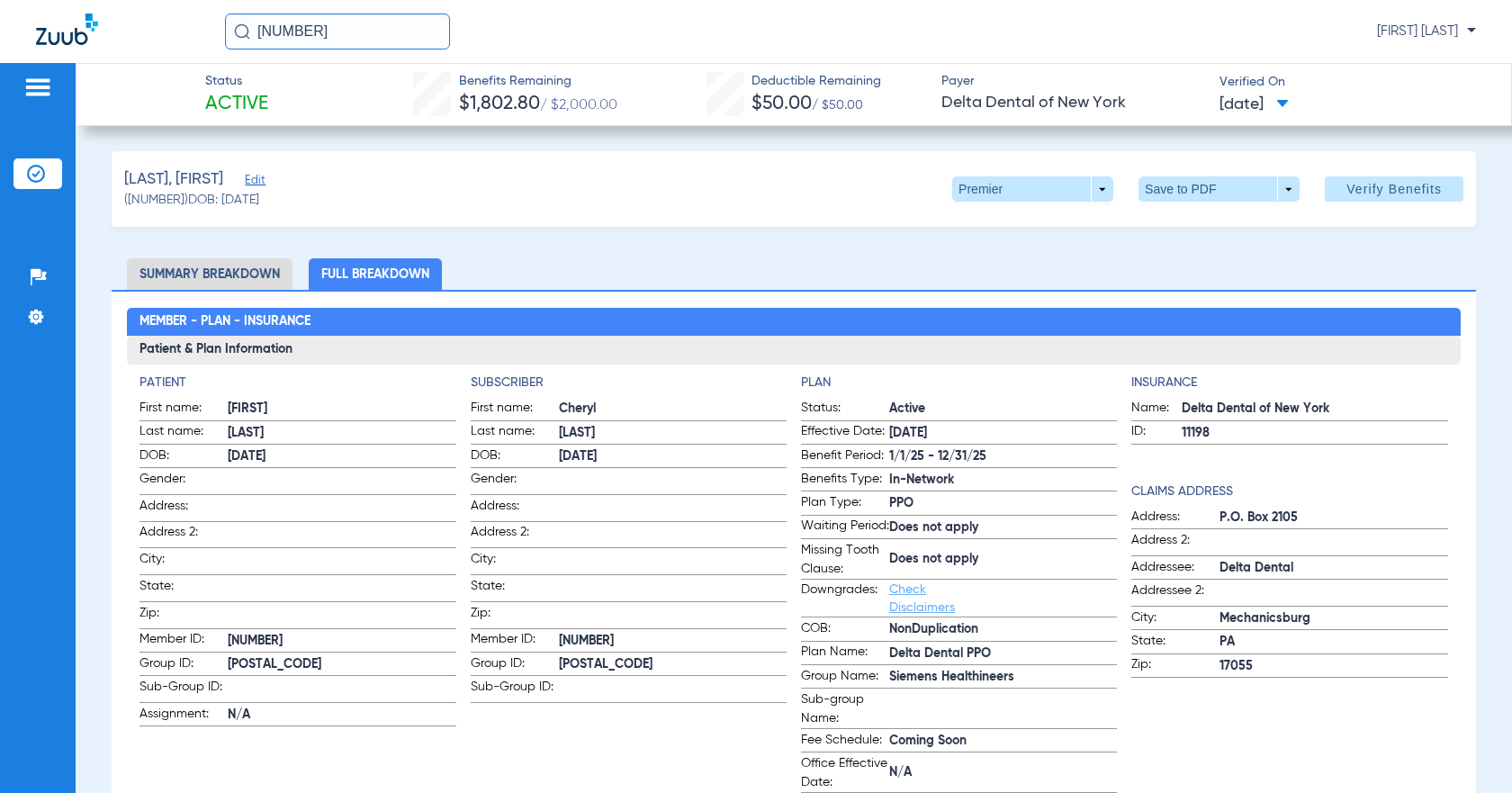 drag, startPoint x: 256, startPoint y: 32, endPoint x: 379, endPoint y: 5, distance: 125.92855 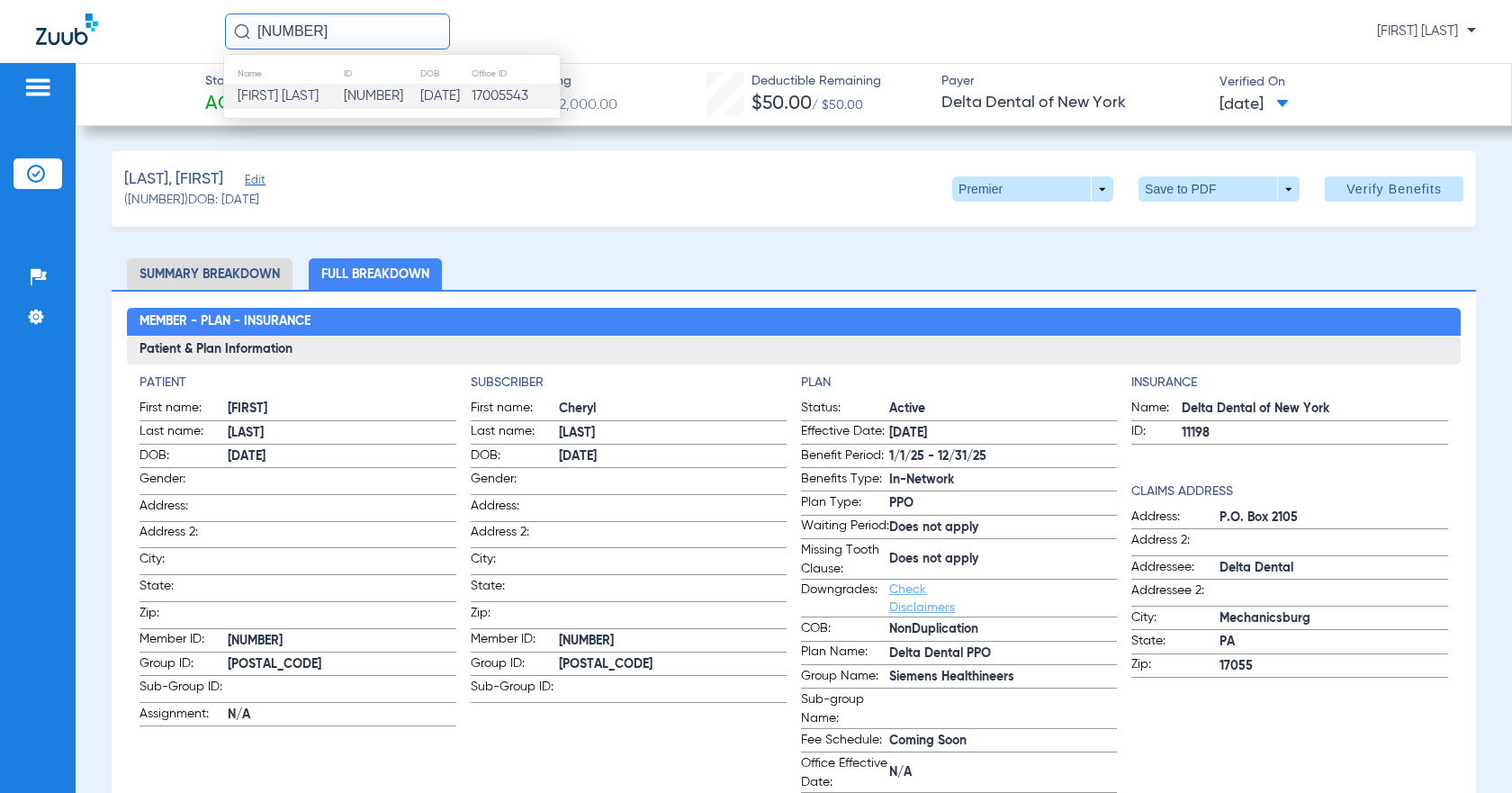 click on "[FIRST] [LAST]" 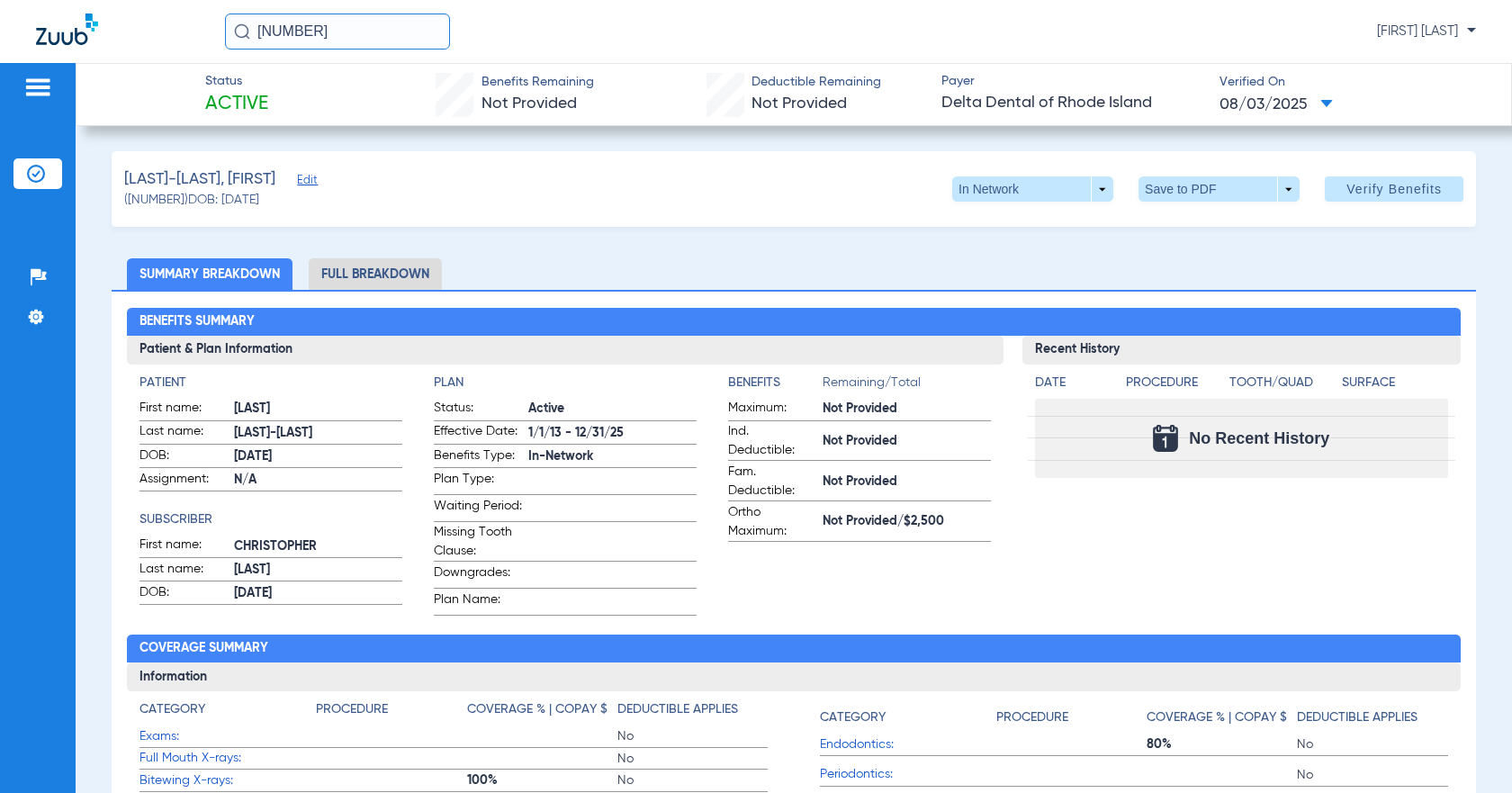 click on "Full Breakdown" 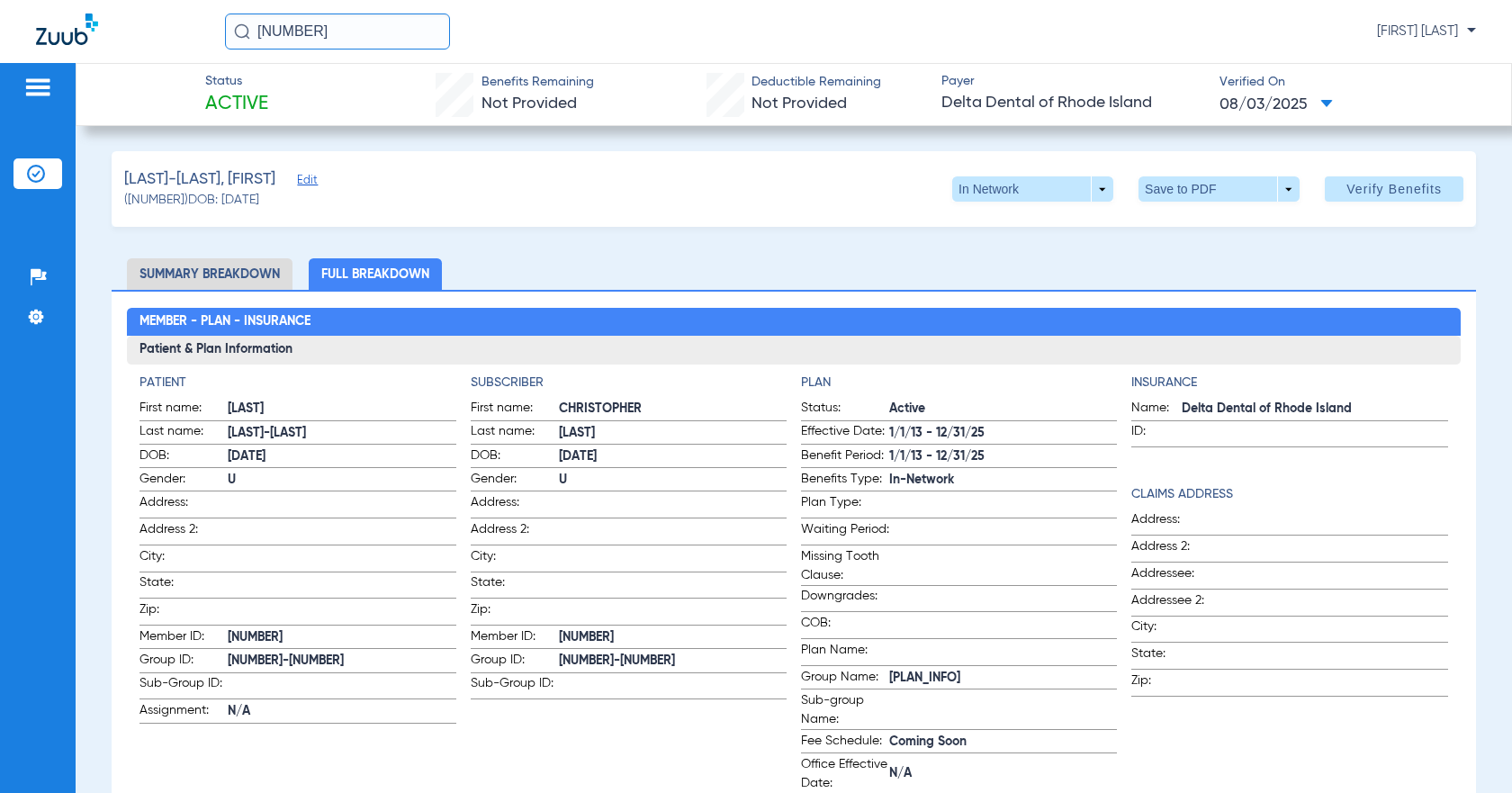 drag, startPoint x: 258, startPoint y: 34, endPoint x: 346, endPoint y: 27, distance: 88.27797 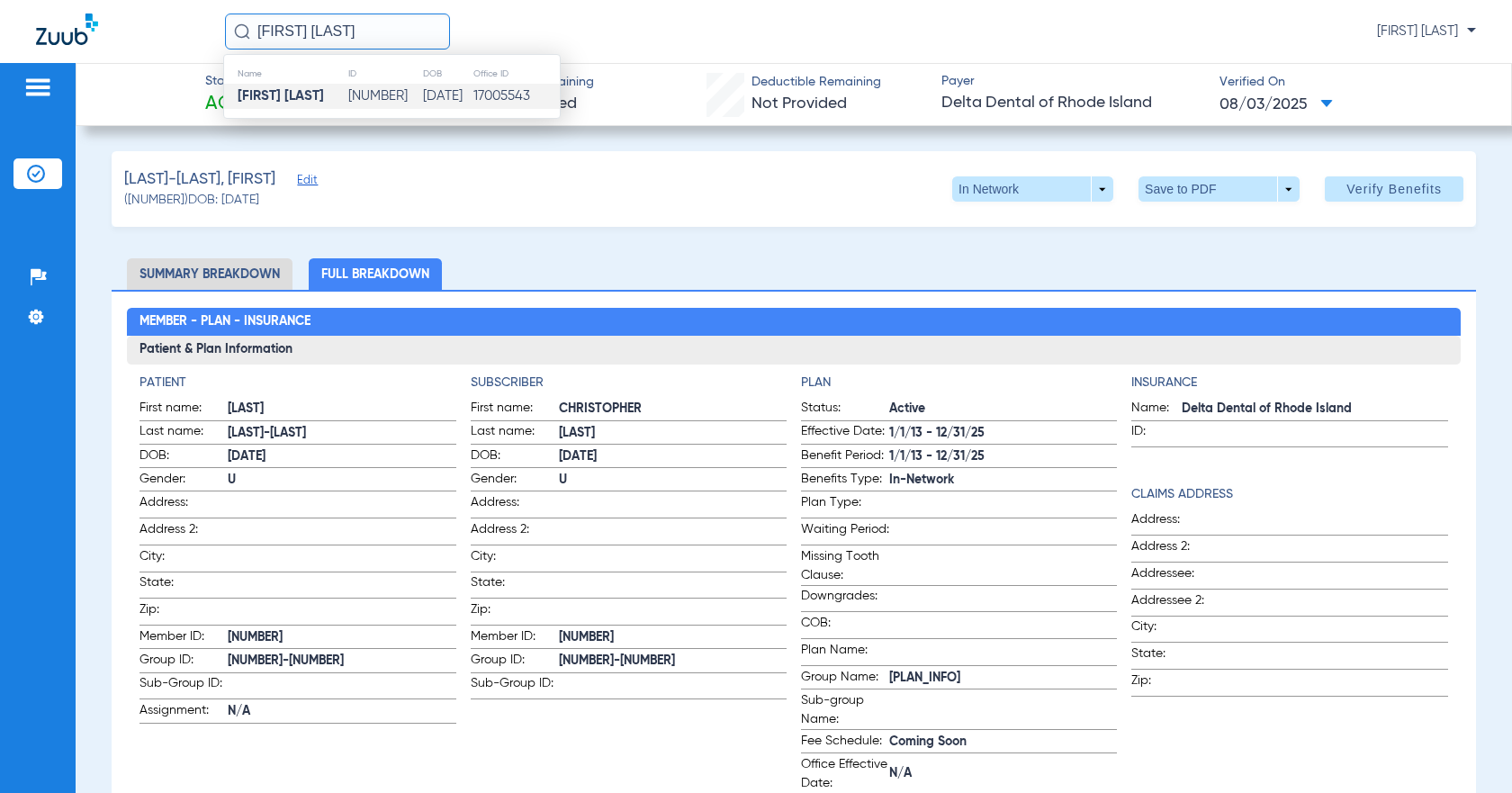 click on "[FIRST] [LAST]" 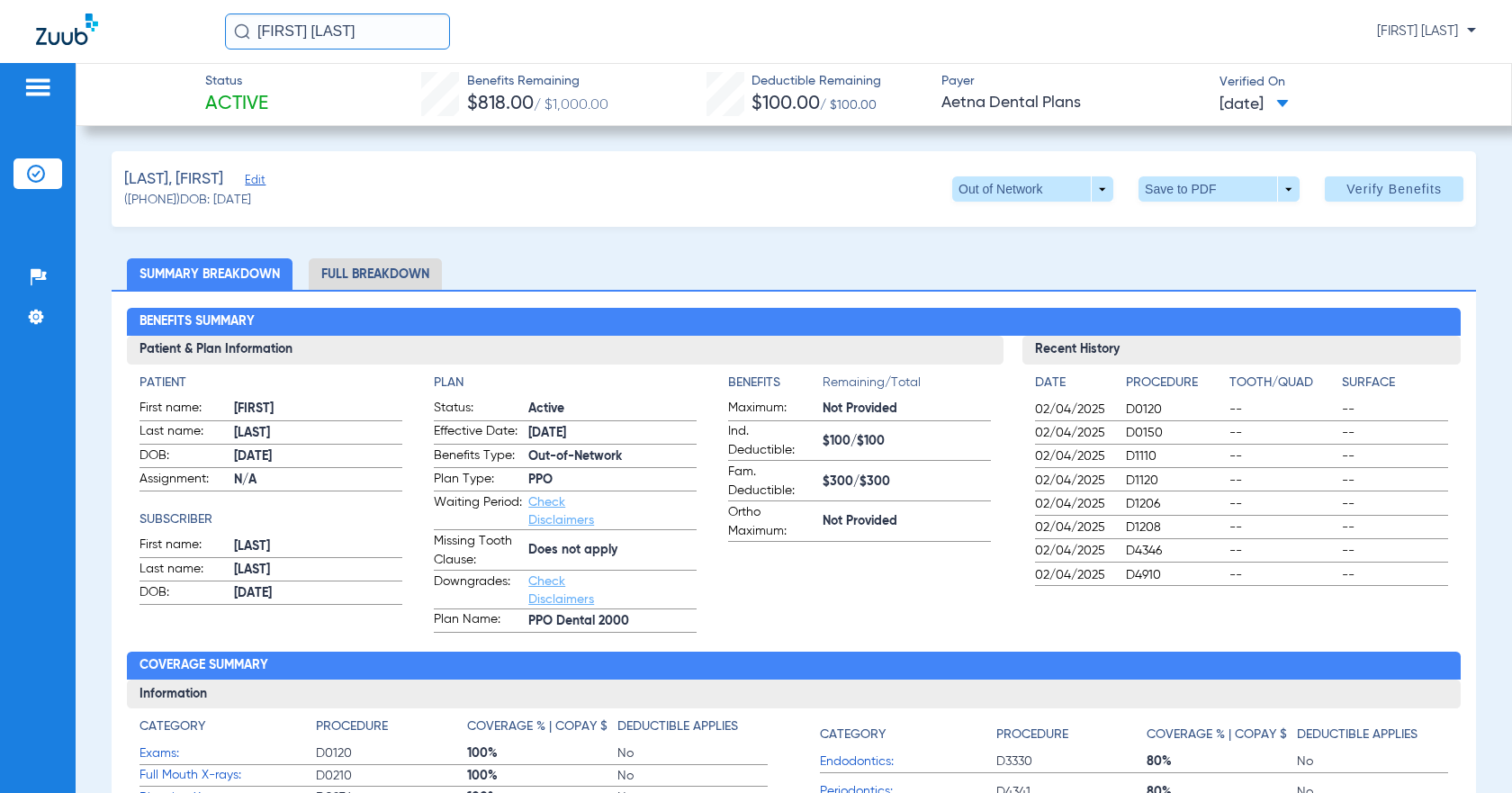 click on "Full Breakdown" 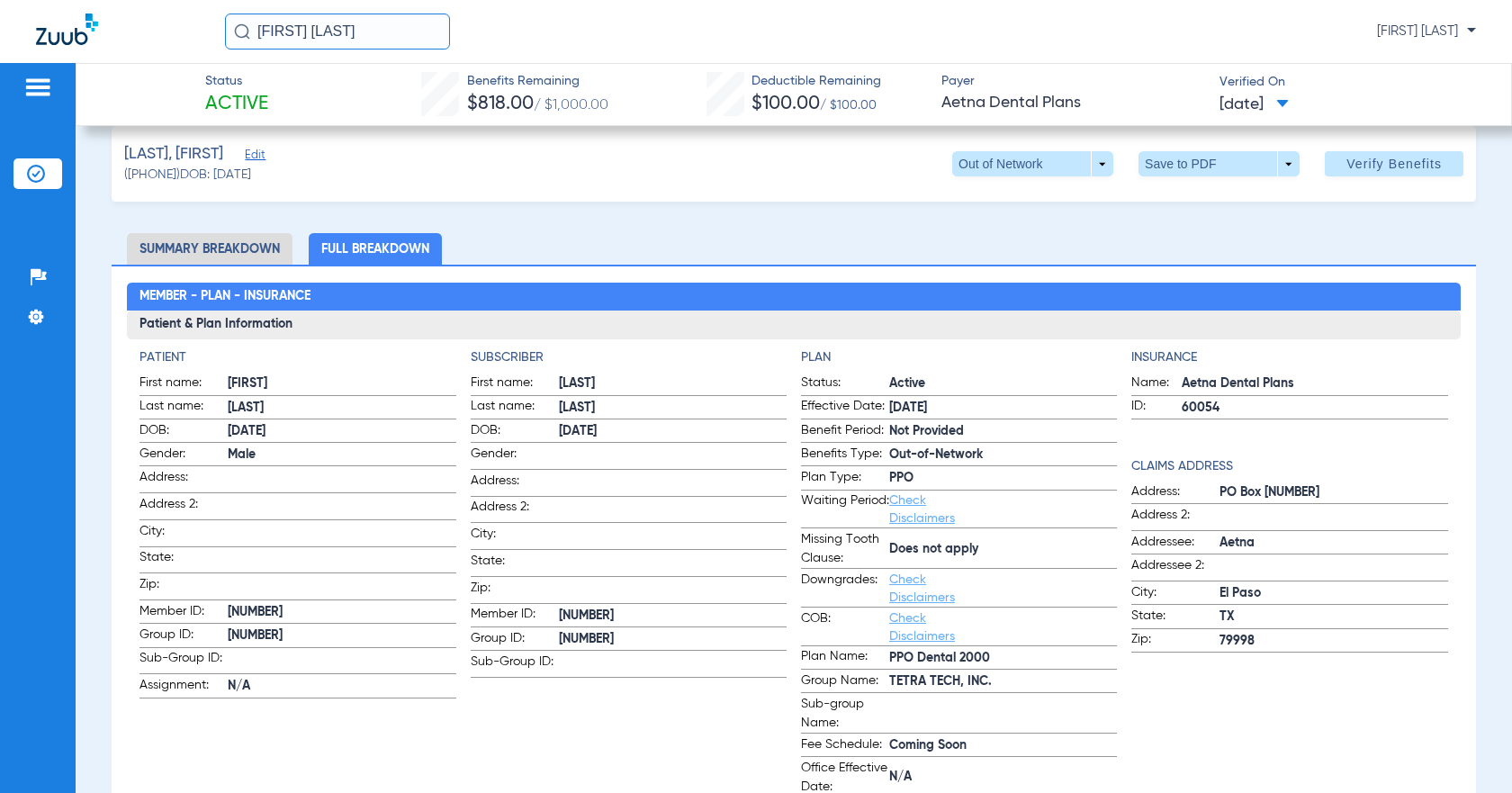 scroll, scrollTop: 0, scrollLeft: 0, axis: both 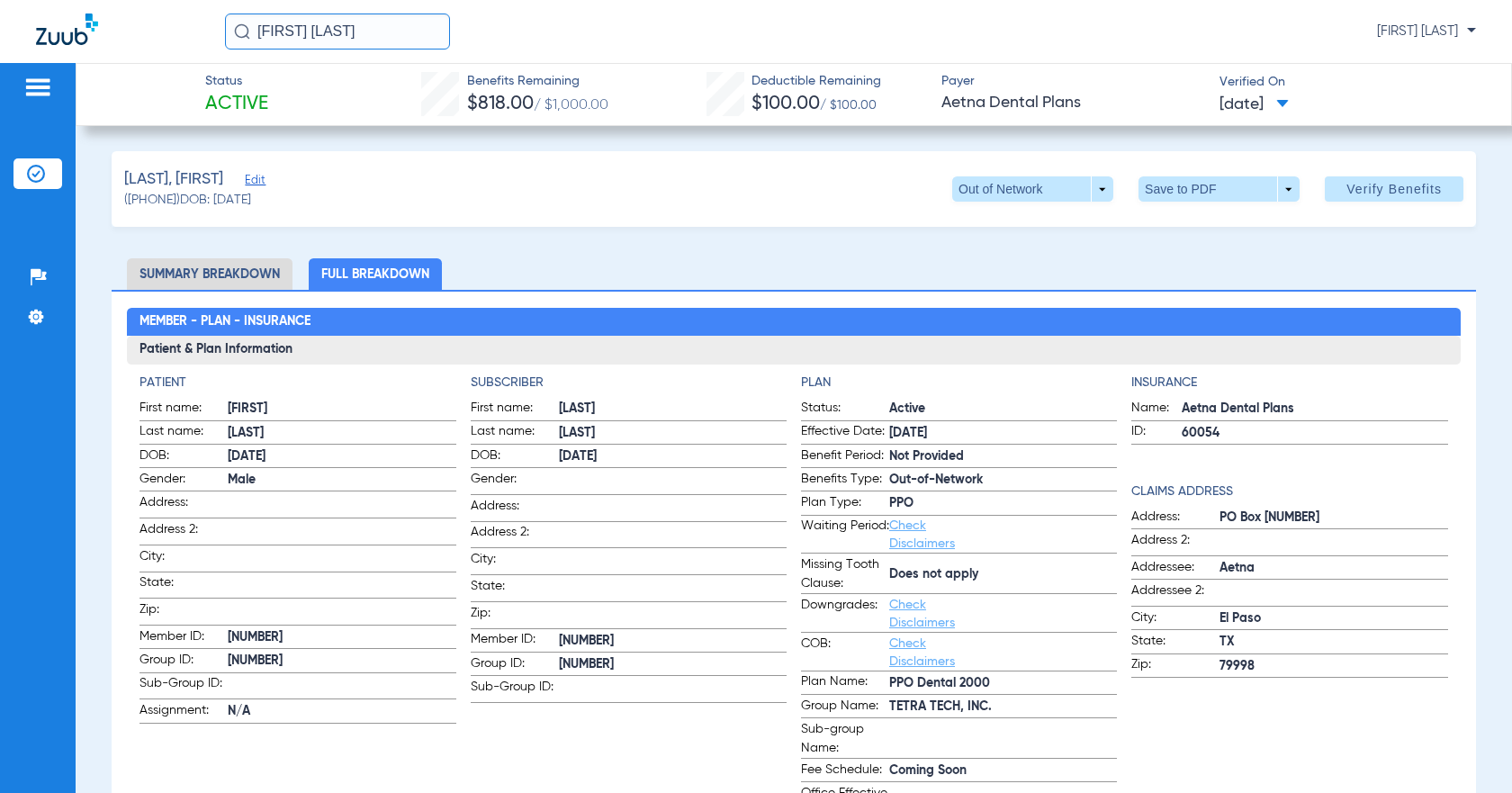 click on "[FIRST] [LAST]" 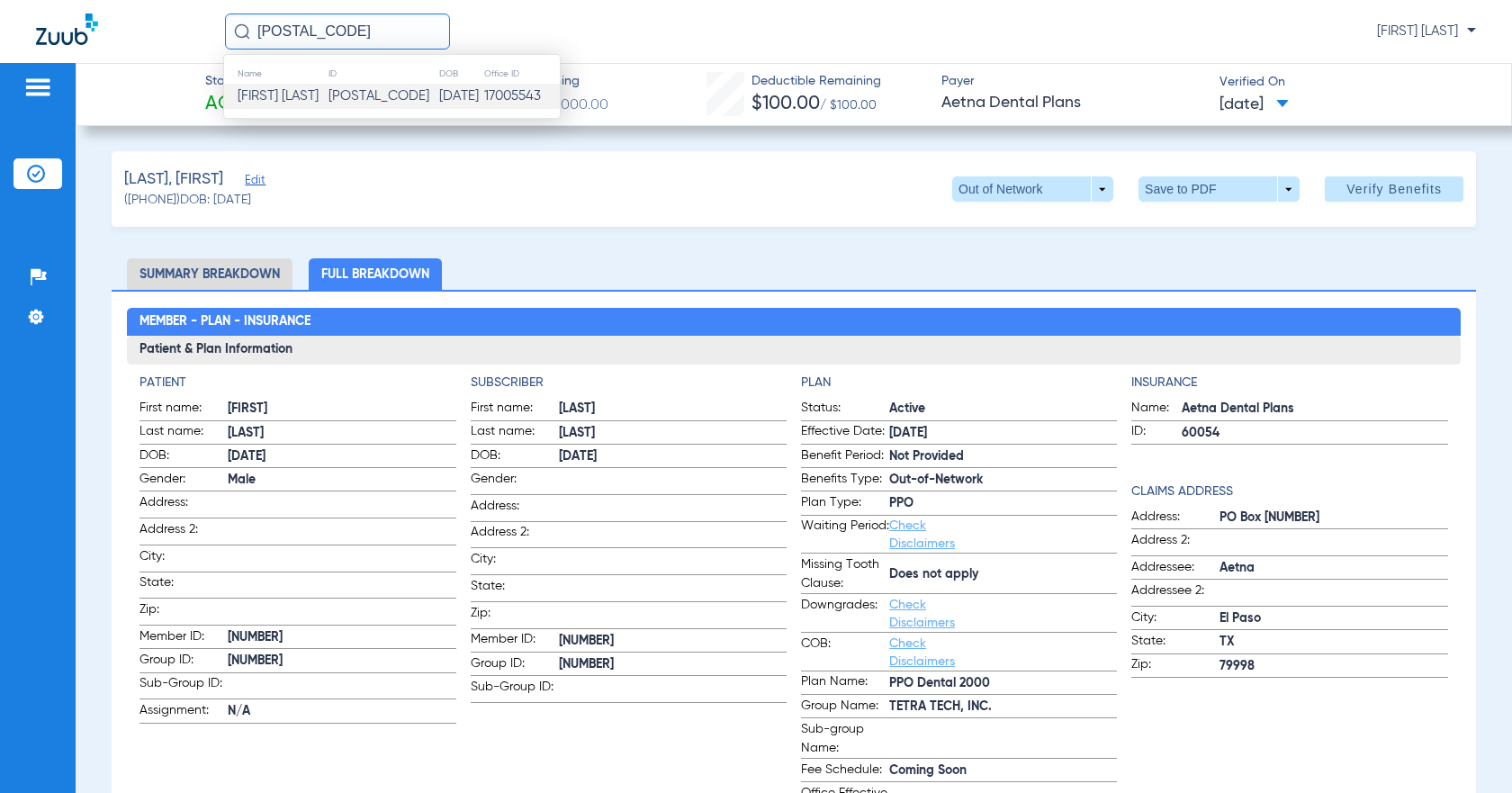 click on "[FIRST] [LAST]" 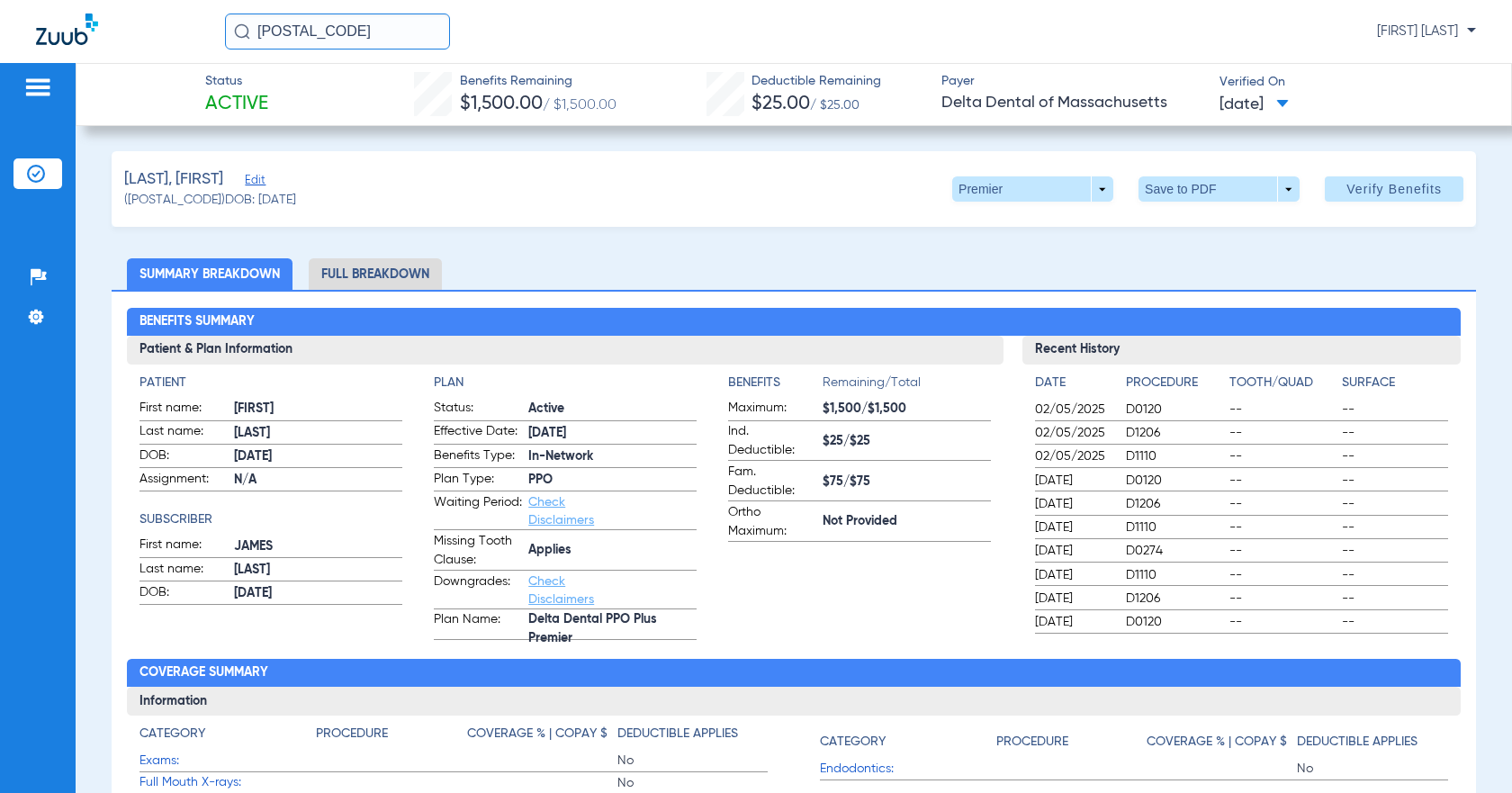 click on "Full Breakdown" 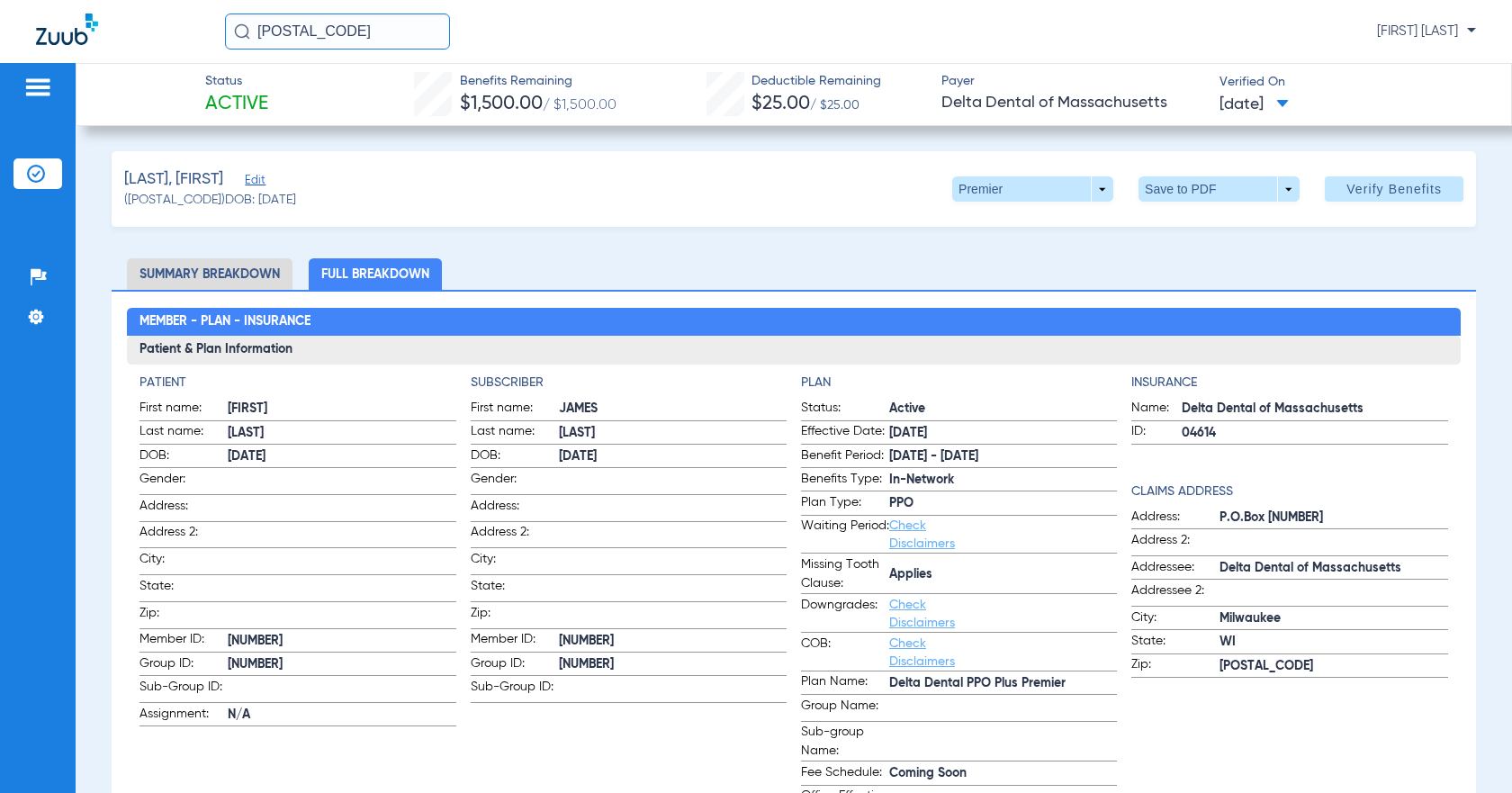drag, startPoint x: 257, startPoint y: 31, endPoint x: 420, endPoint y: 38, distance: 163.15024 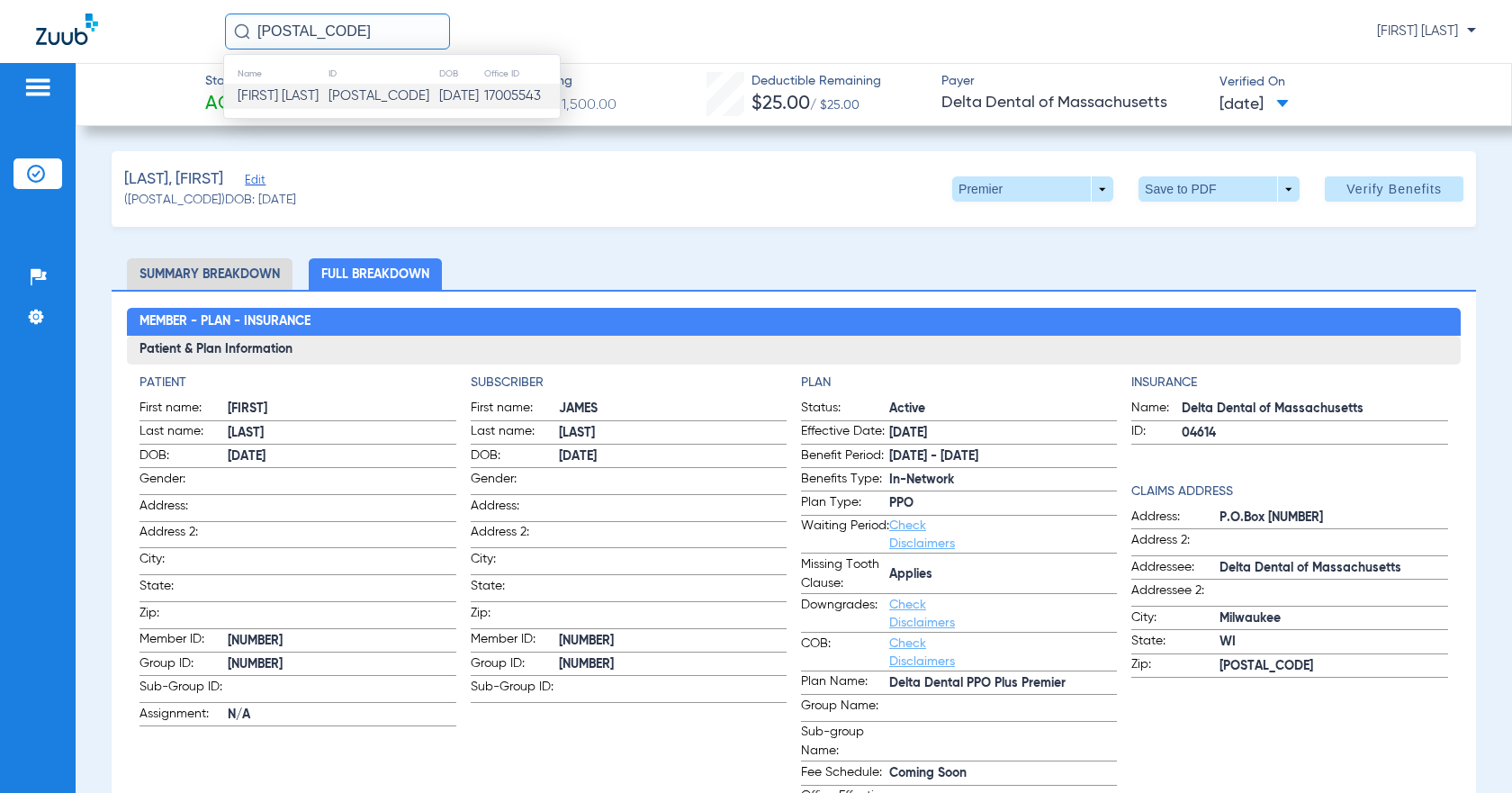 click on "[FIRST] [LAST]" 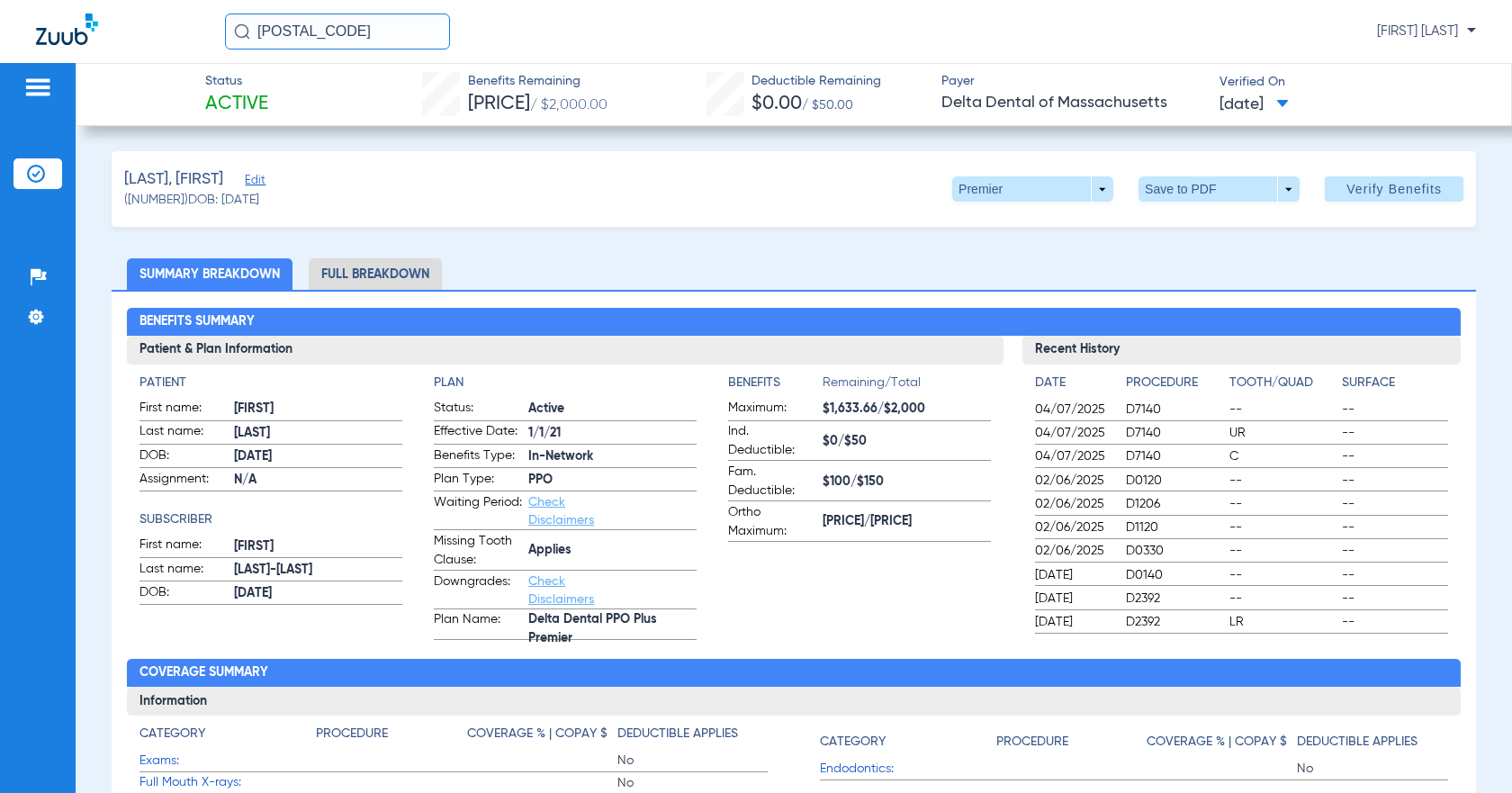 click on "Full Breakdown" 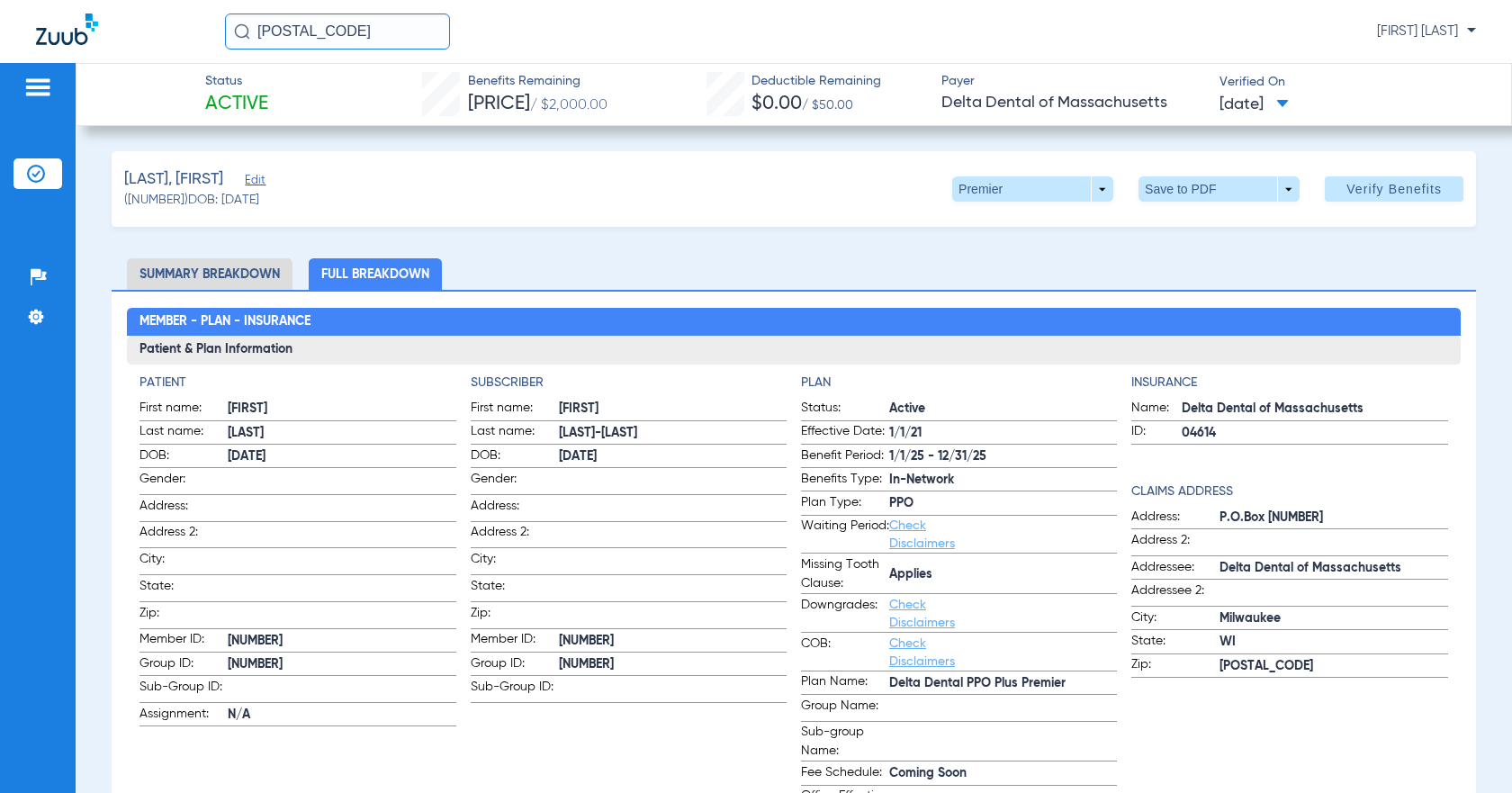 drag, startPoint x: 256, startPoint y: 32, endPoint x: 454, endPoint y: 25, distance: 198.1237 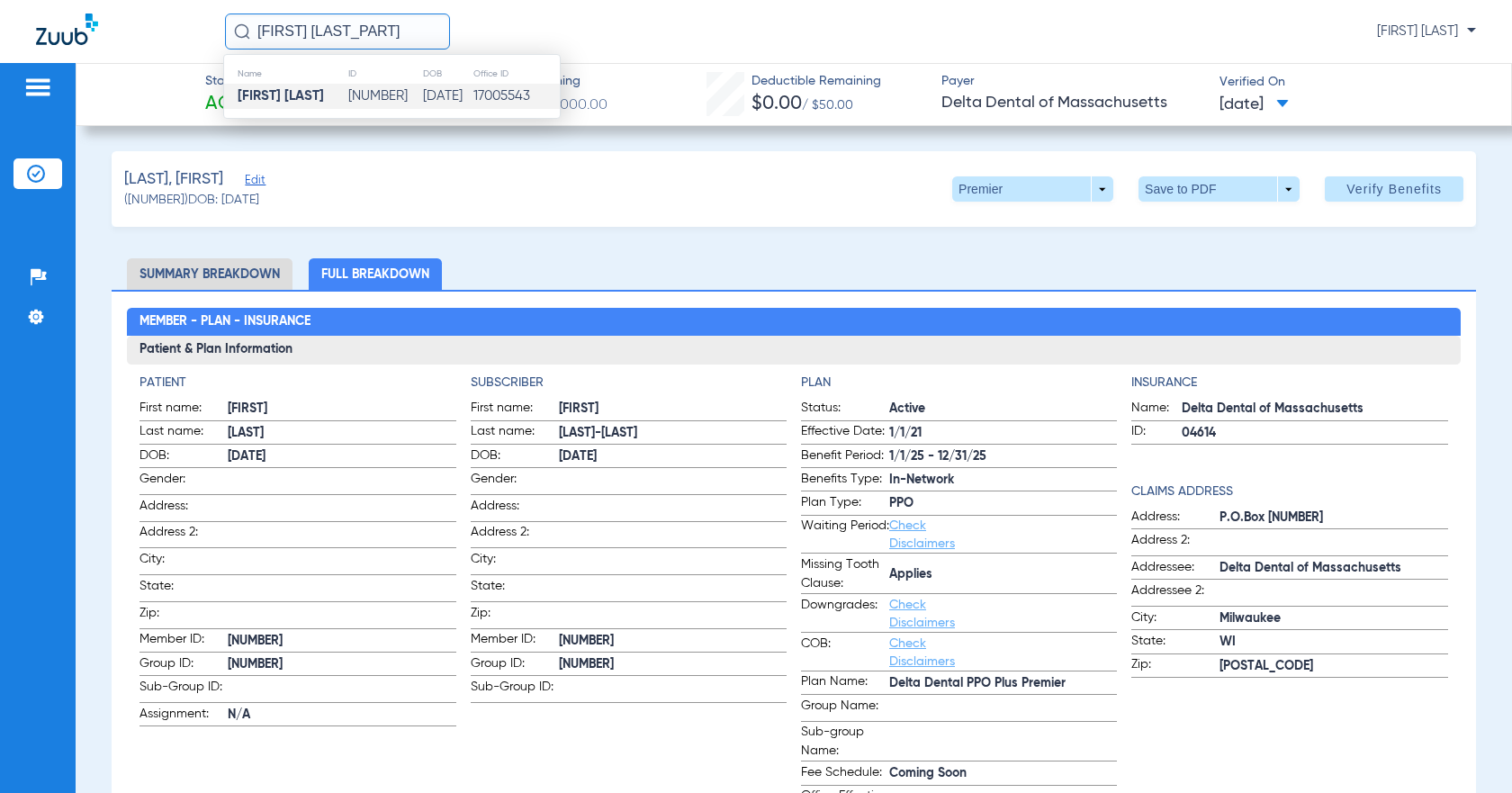 click on "[FIRST] [LAST]" 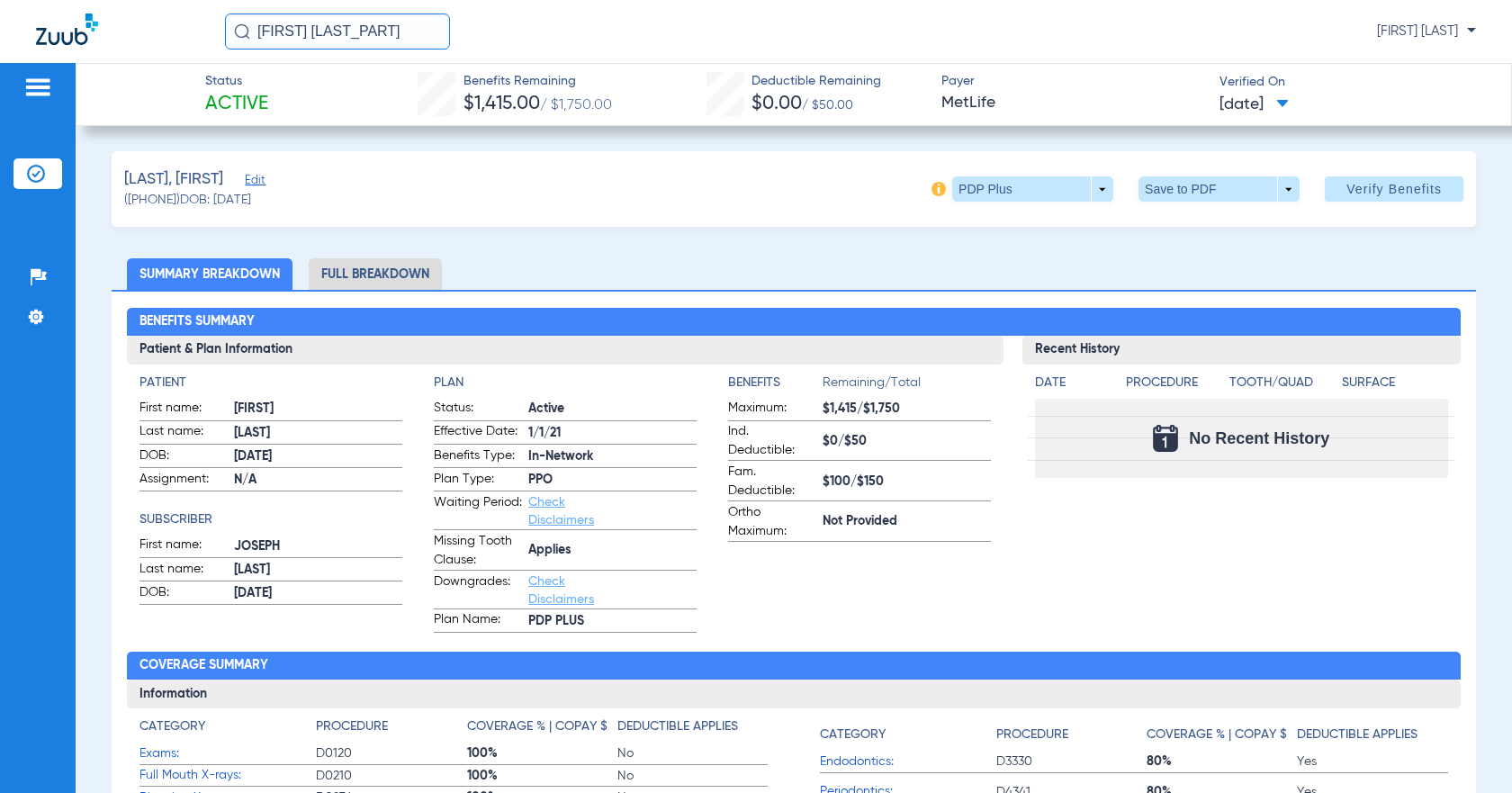 click on "Full Breakdown" 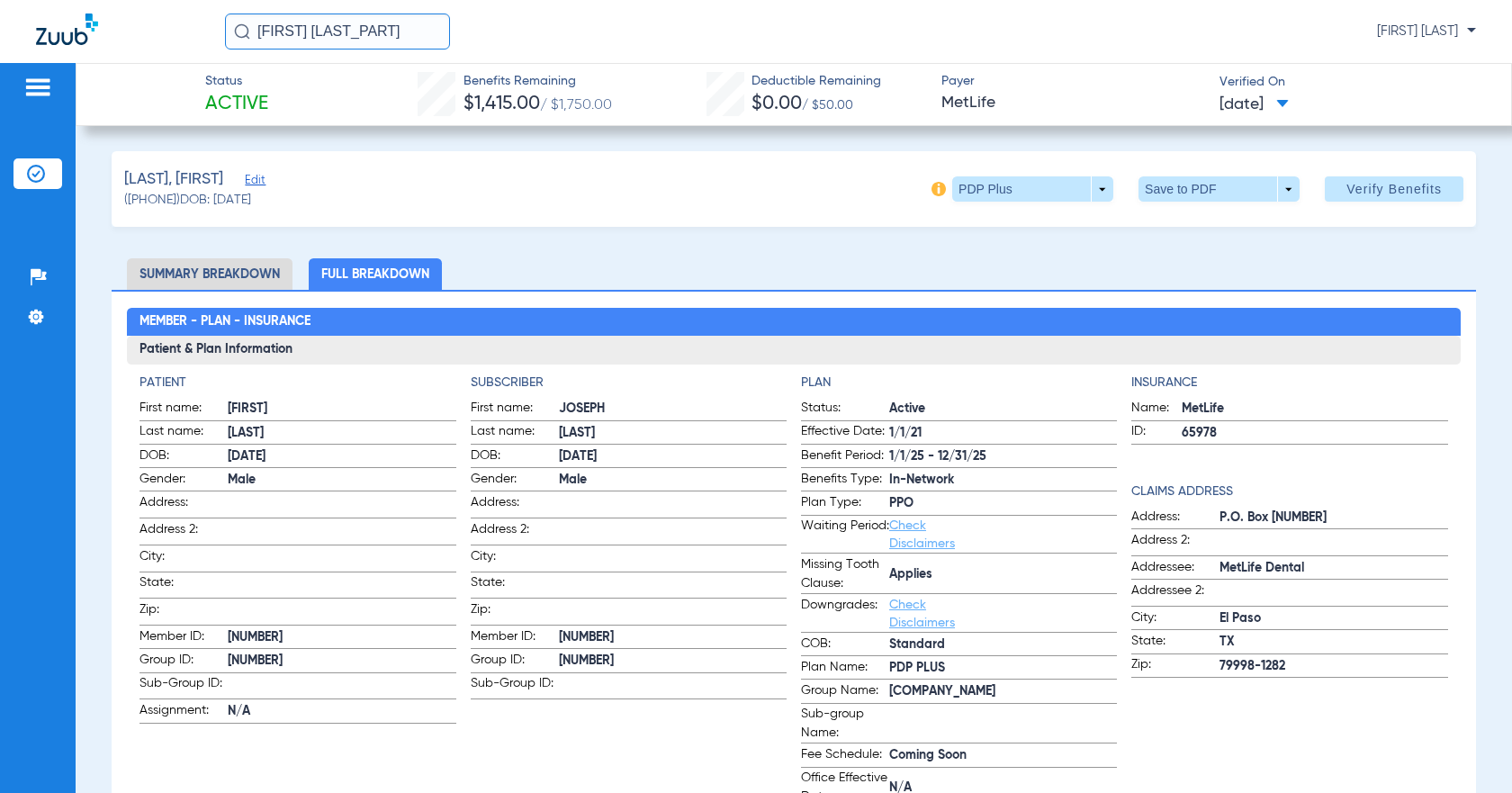click on "[FIRST] [LAST_PART]" 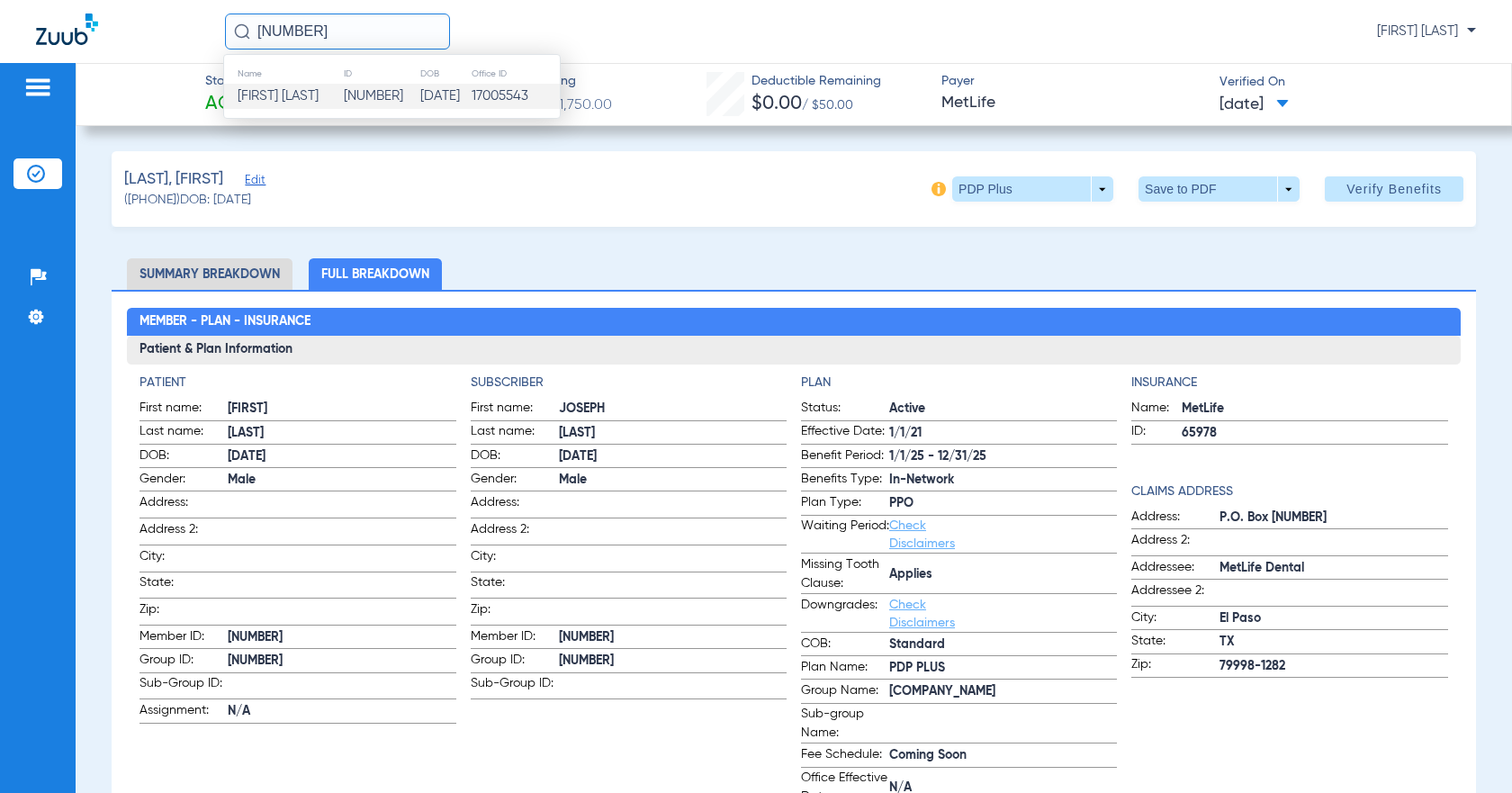 click on "[FIRST] [LAST]" 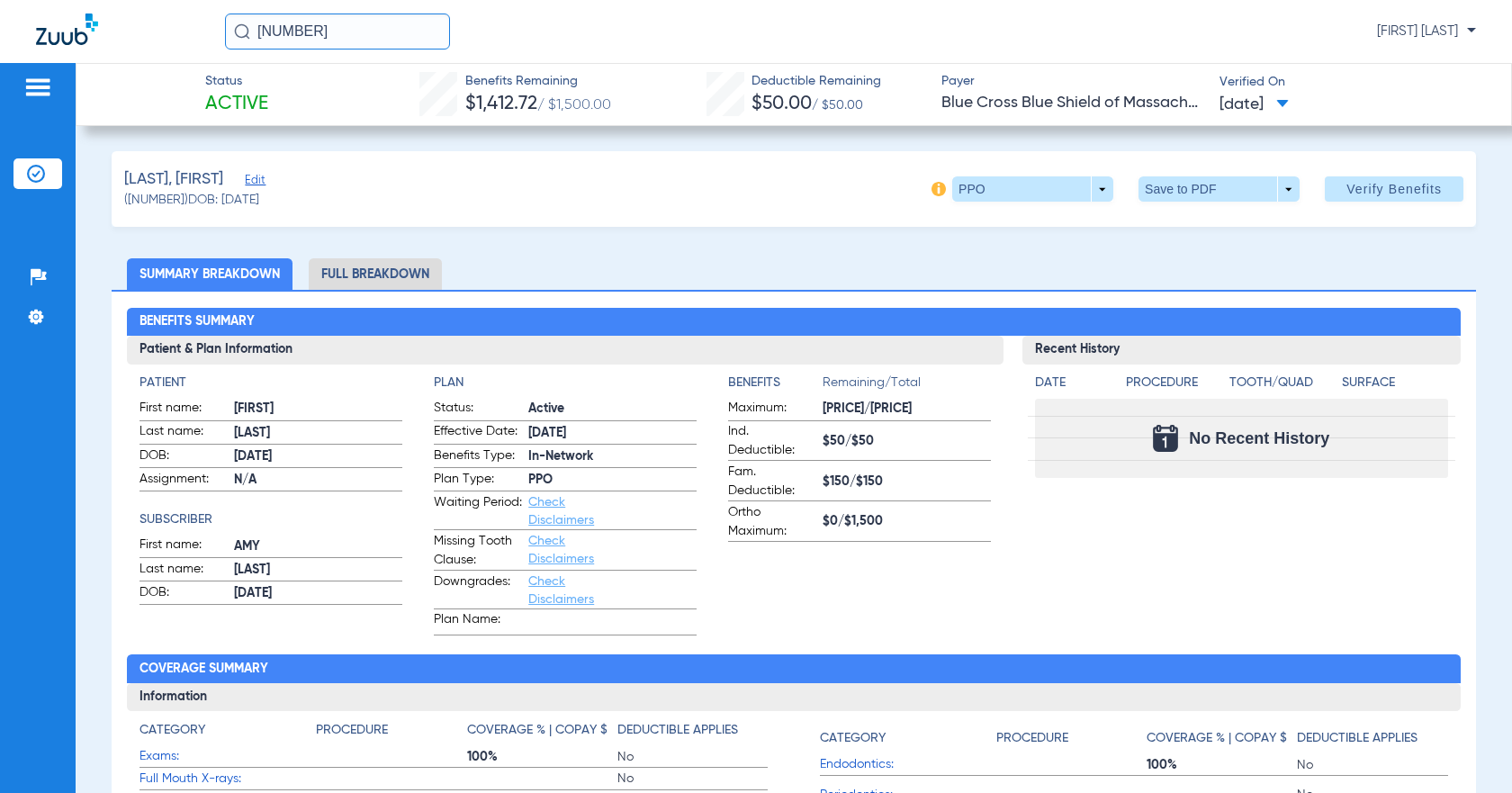 click on "Full Breakdown" 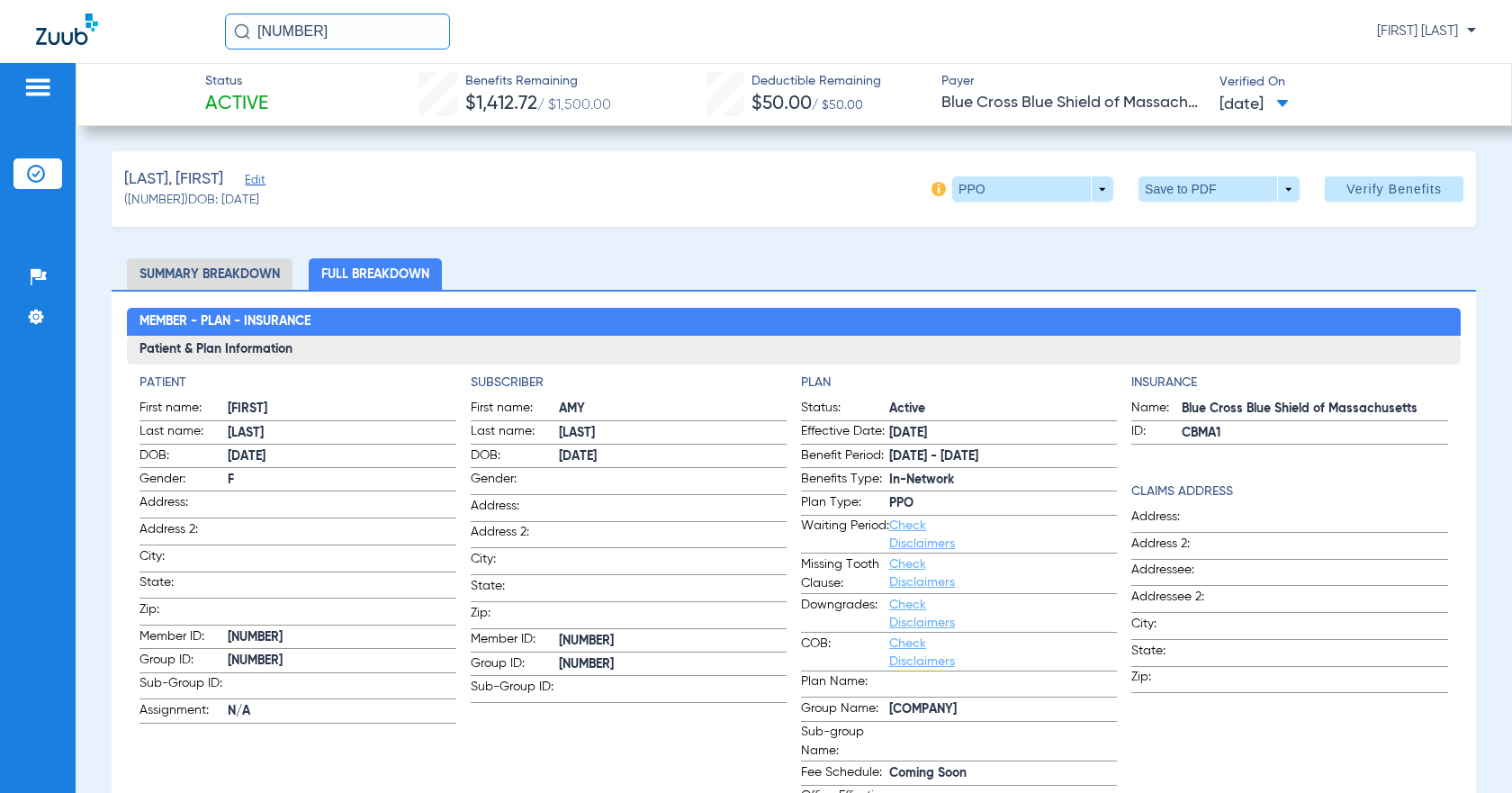 click on "[NUMBER]" 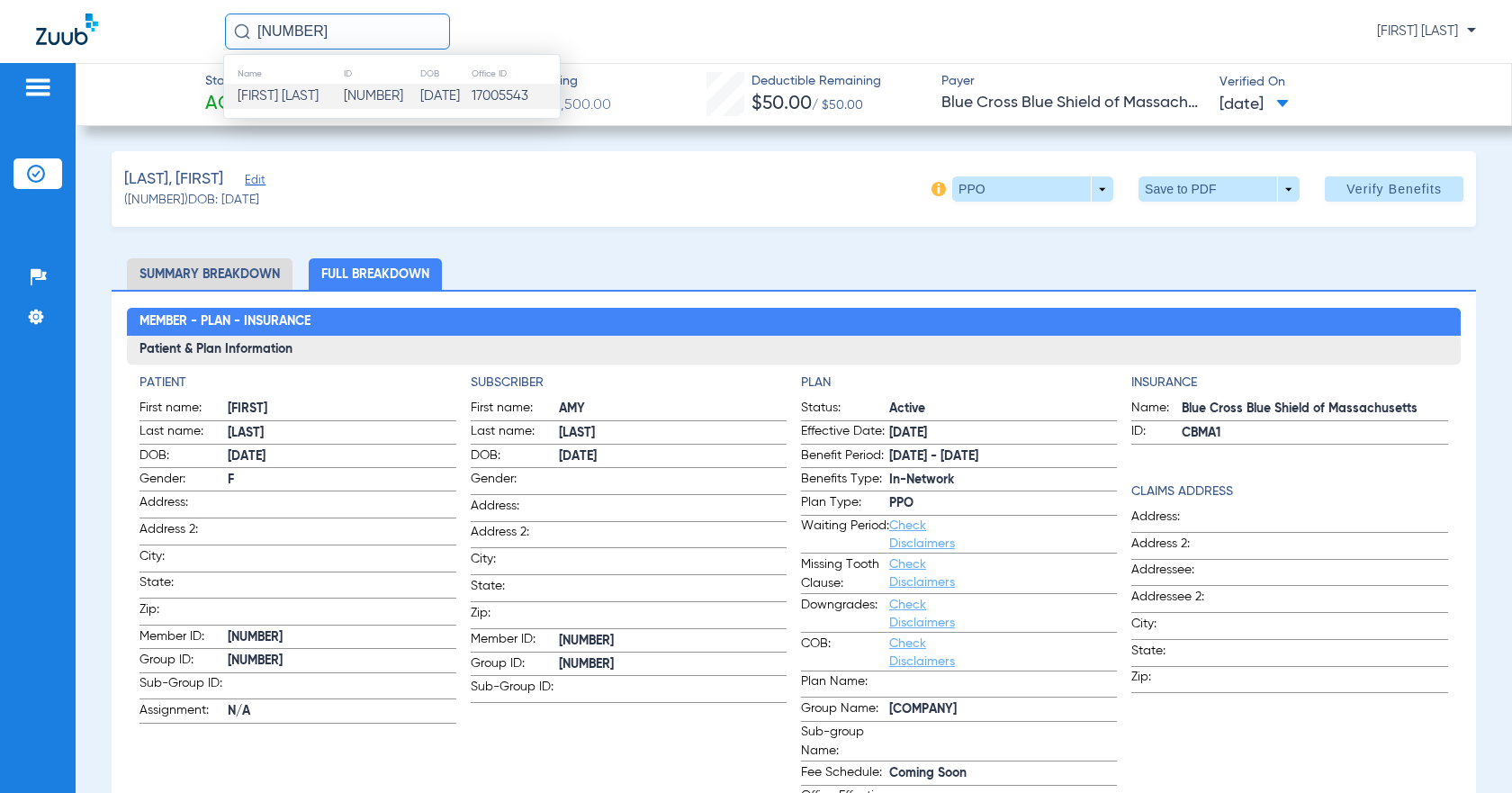 type on "[NUMBER]" 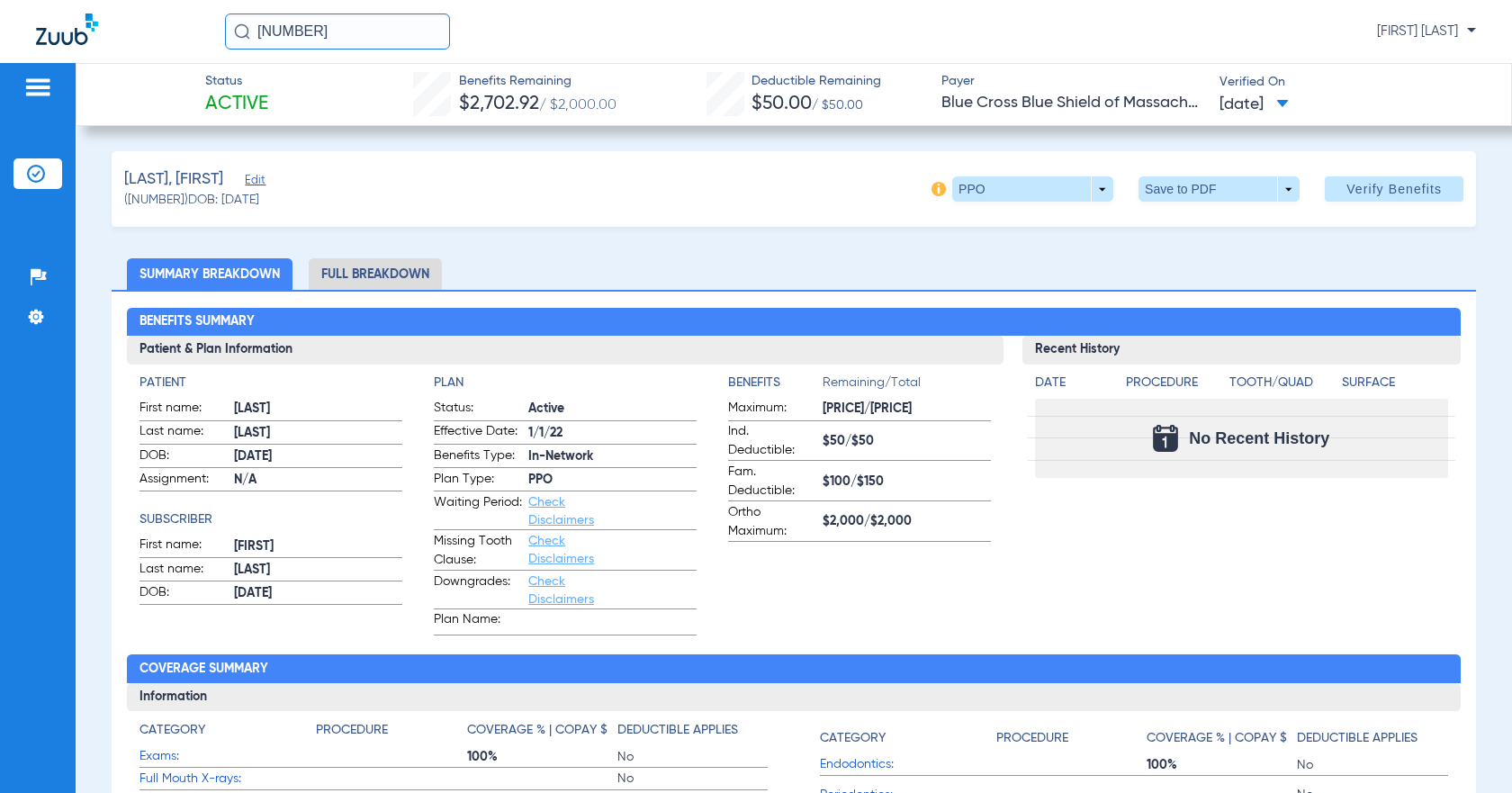 click on "Full Breakdown" 